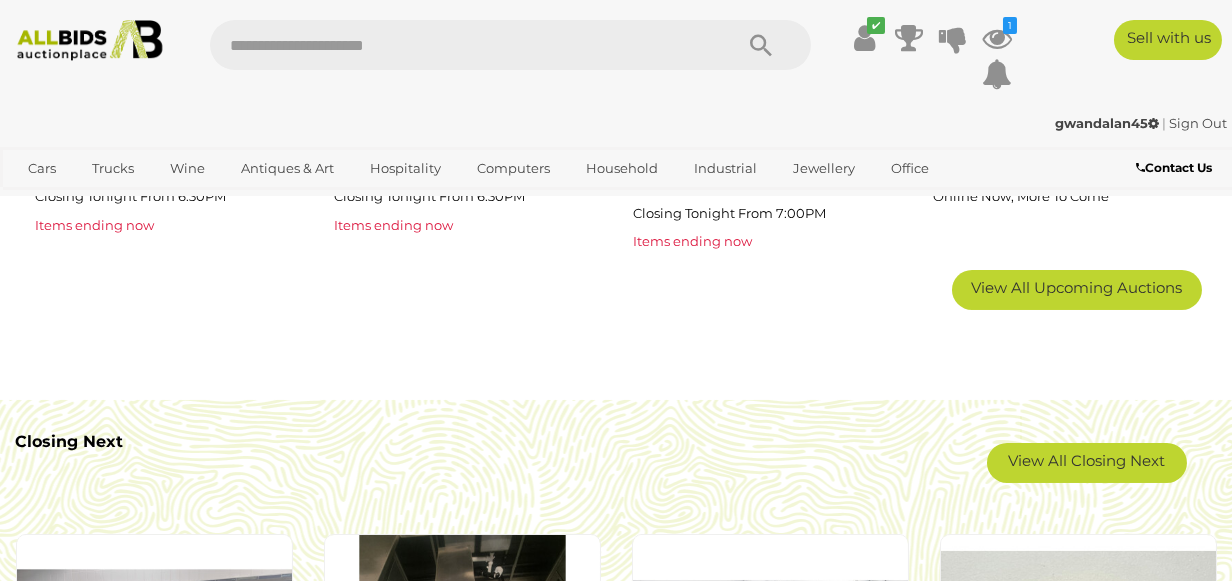 scroll, scrollTop: 1400, scrollLeft: 0, axis: vertical 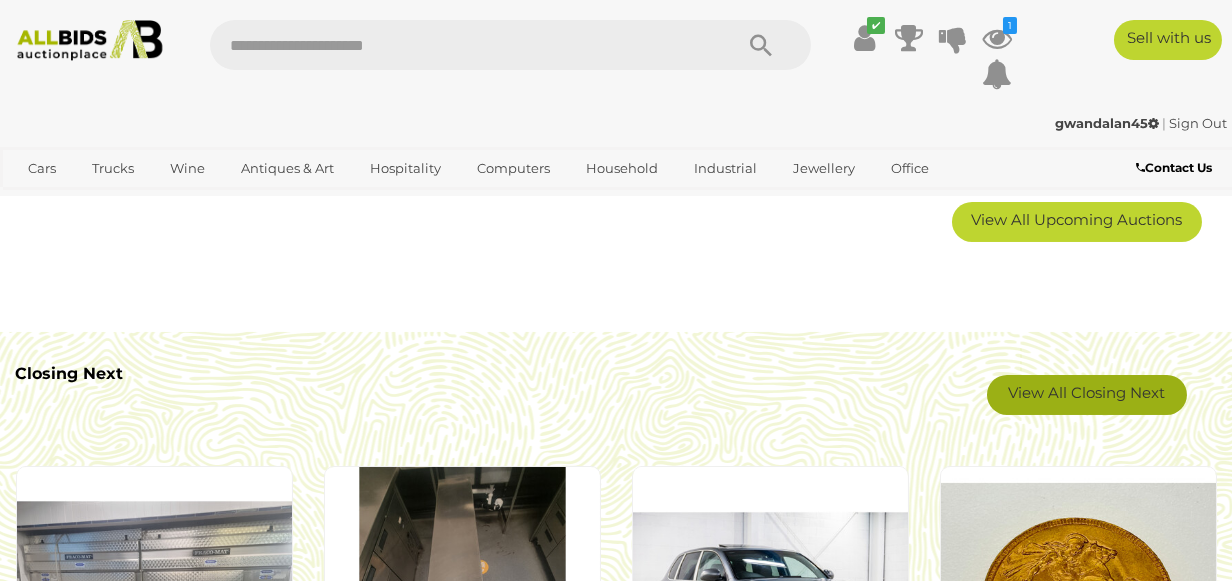 click on "View All Closing Next" at bounding box center [1087, 395] 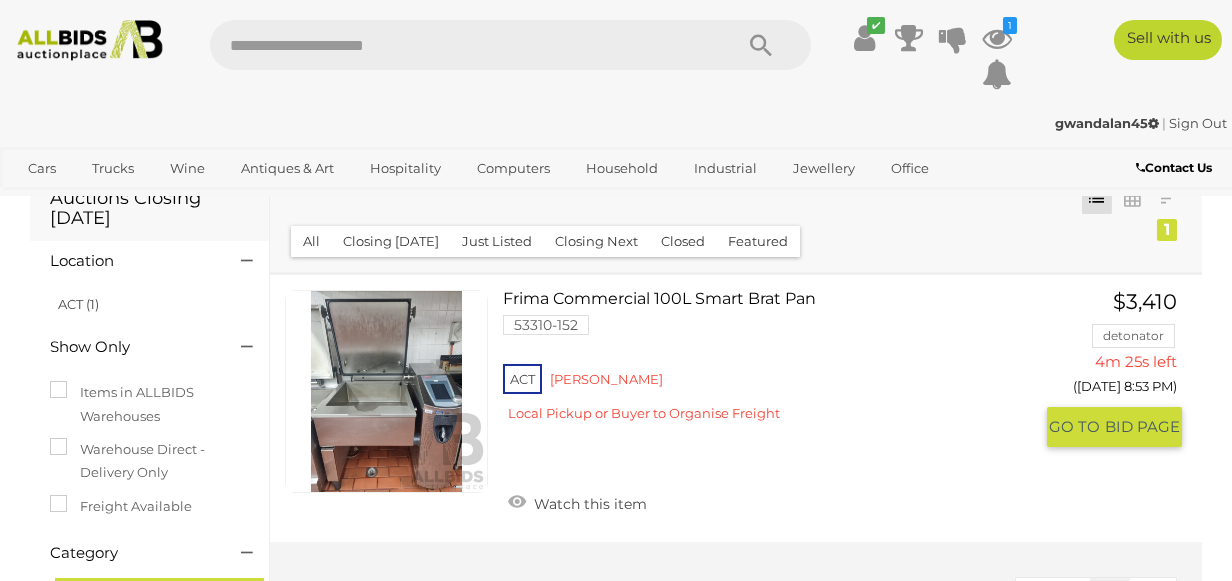 scroll, scrollTop: 0, scrollLeft: 0, axis: both 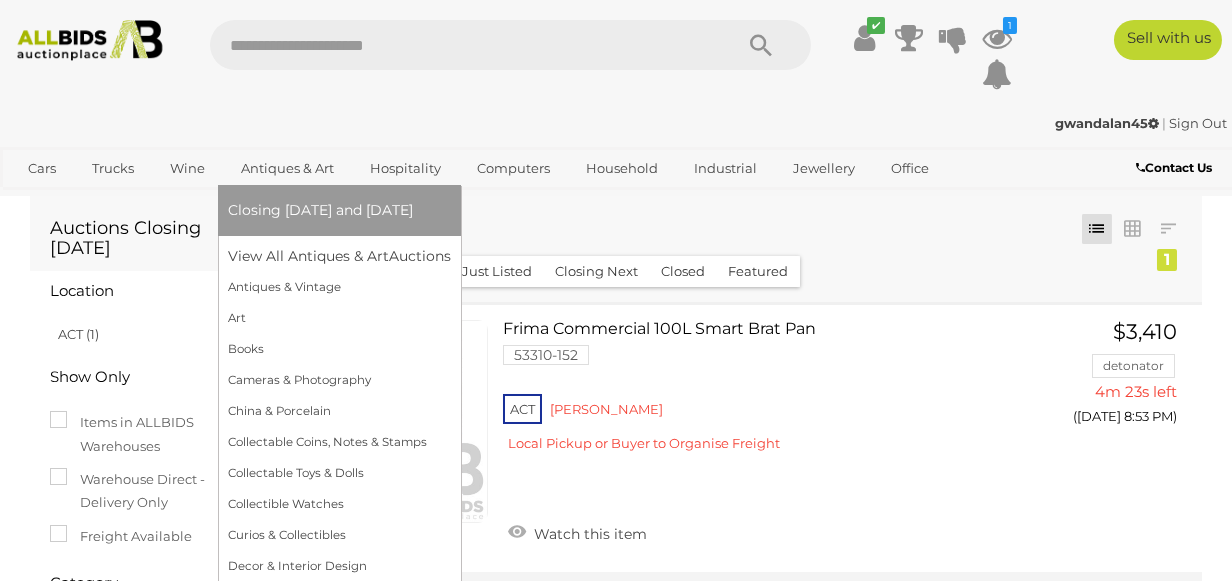 click on "Antiques & Art" at bounding box center [287, 168] 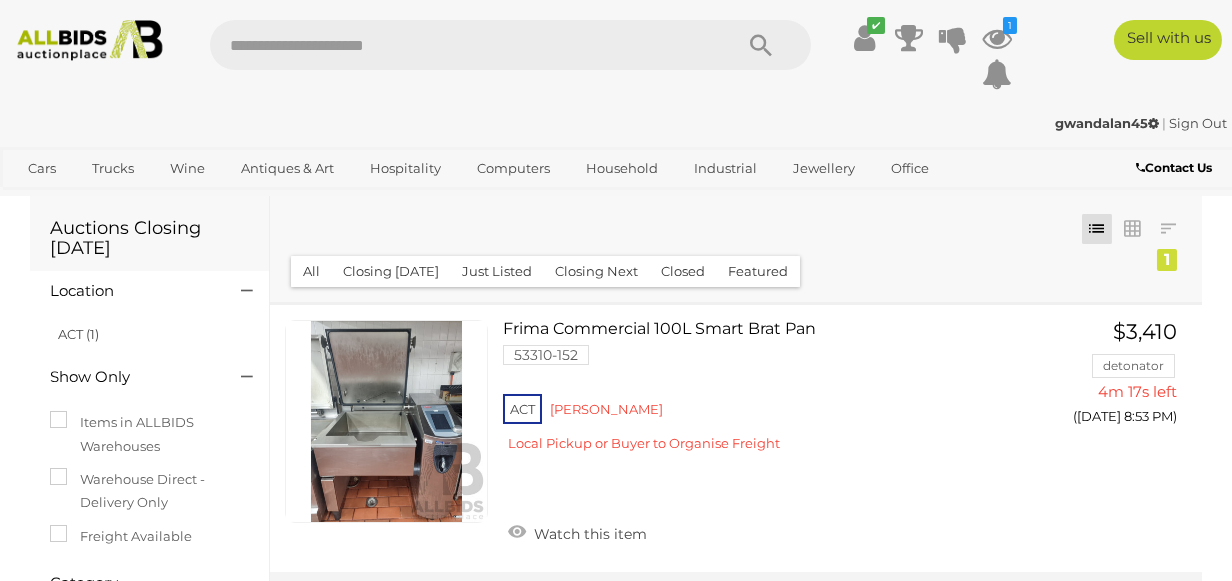 click on "Closed" at bounding box center (683, 271) 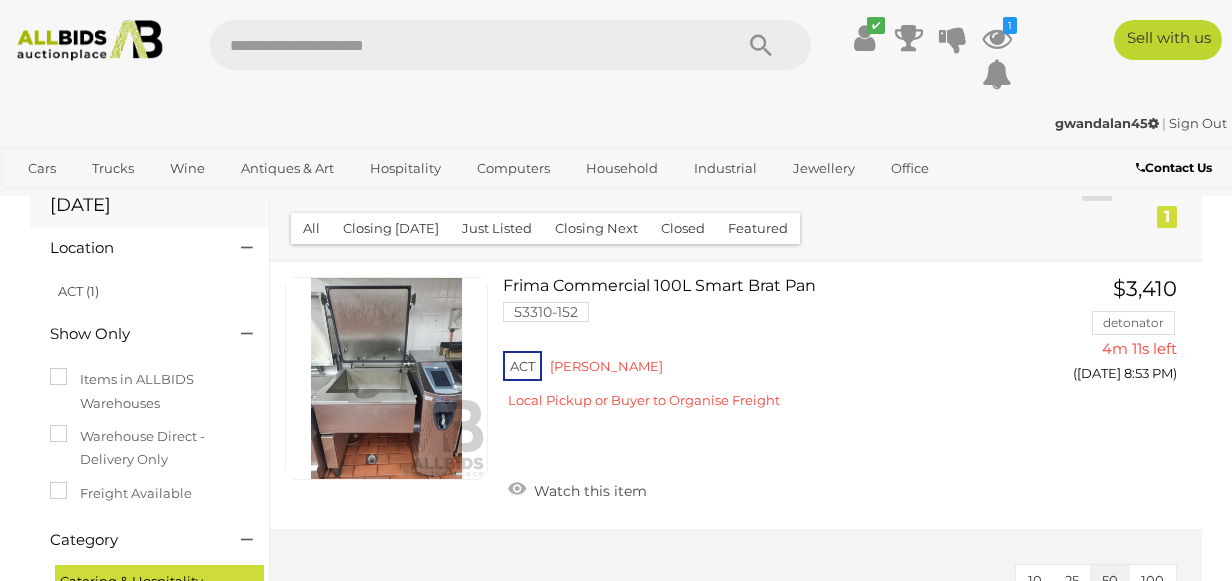 scroll, scrollTop: 0, scrollLeft: 0, axis: both 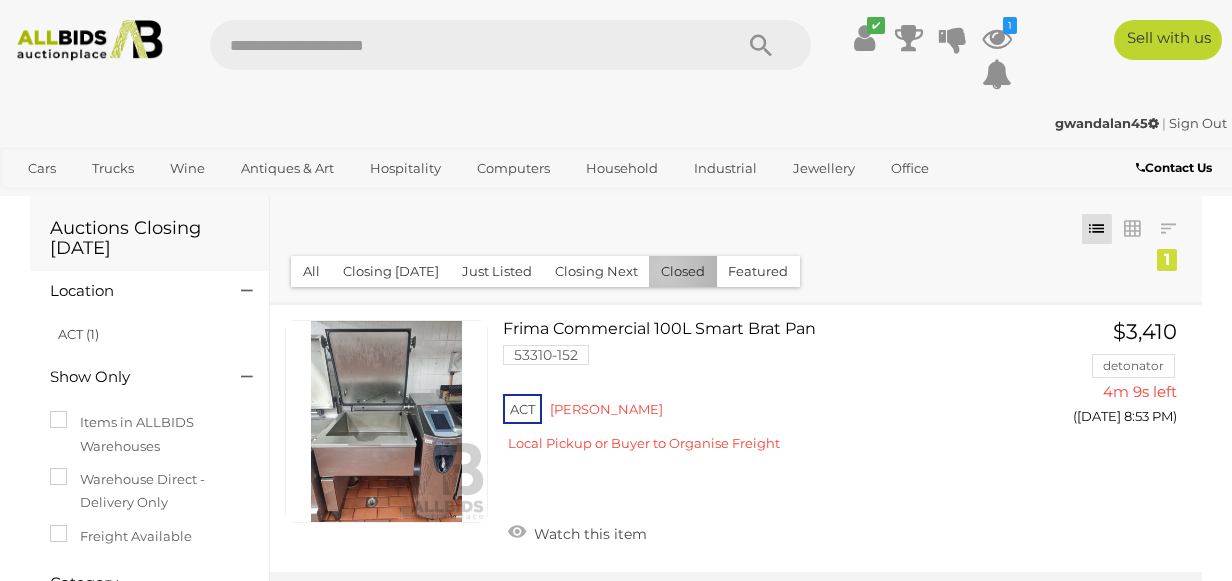click on "Closed" at bounding box center (683, 271) 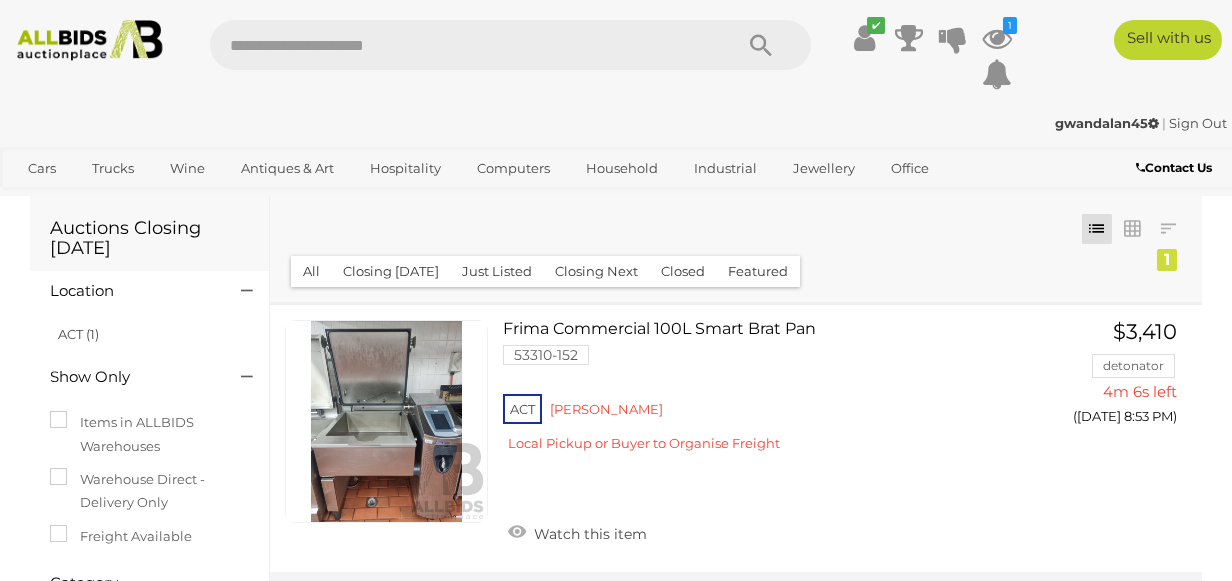 click on "Closed" at bounding box center (683, 271) 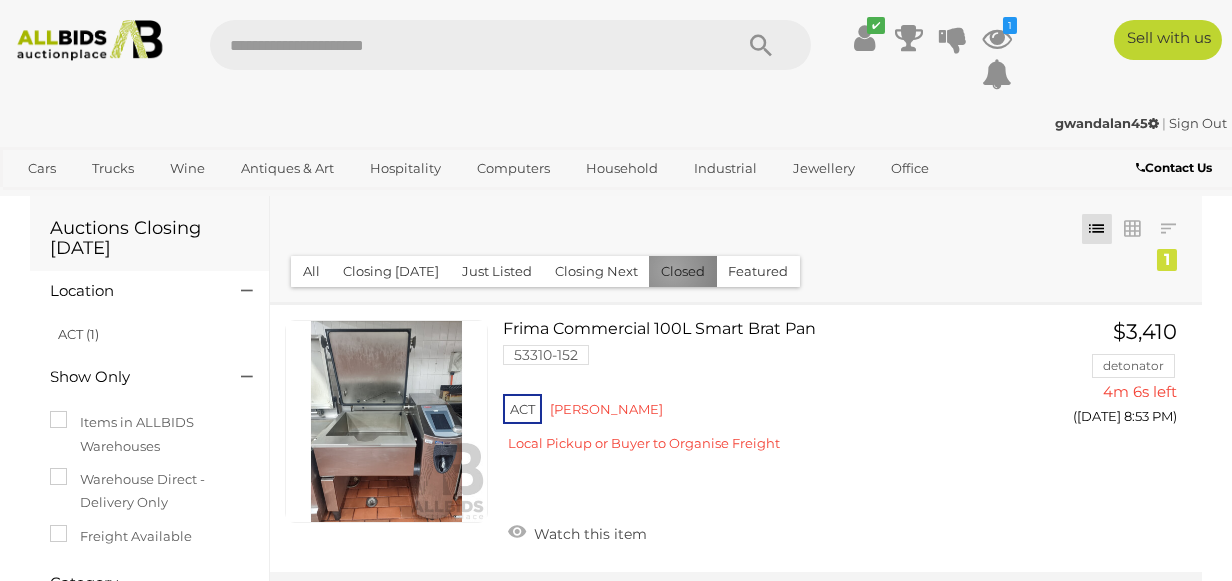 click on "Closed" at bounding box center (683, 271) 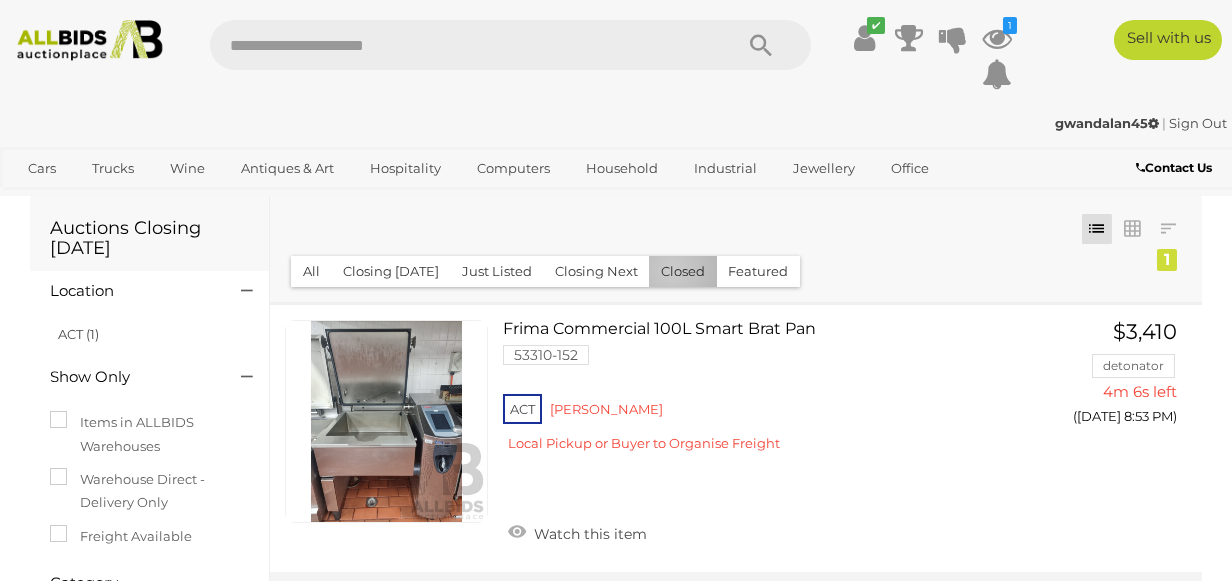 click on "Closed" at bounding box center (683, 271) 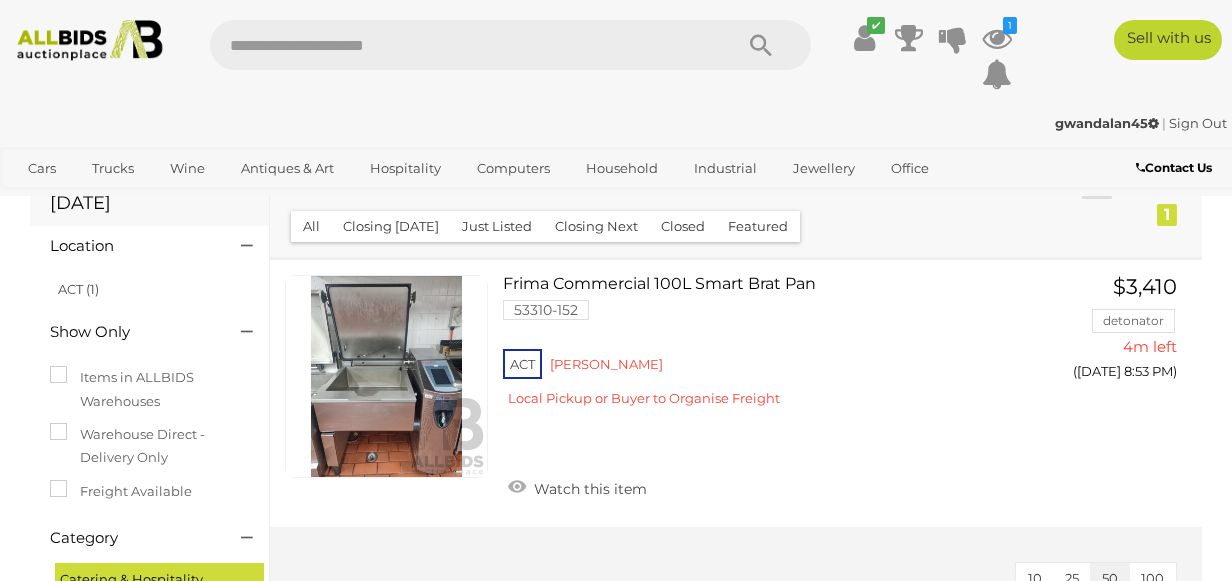 scroll, scrollTop: 0, scrollLeft: 0, axis: both 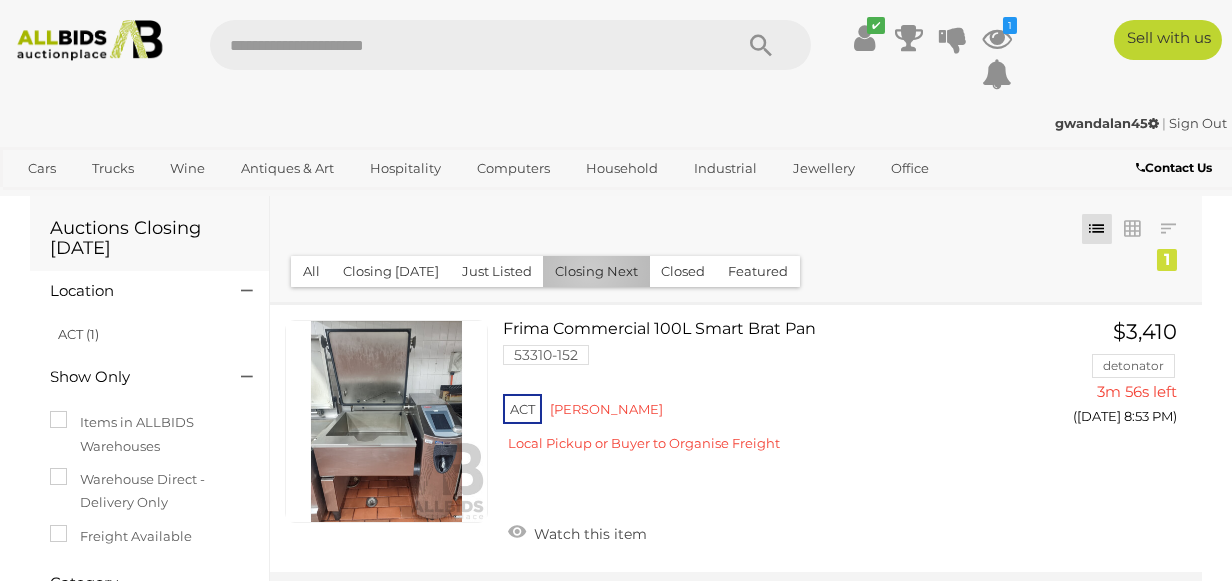click on "Closing Next" at bounding box center [596, 271] 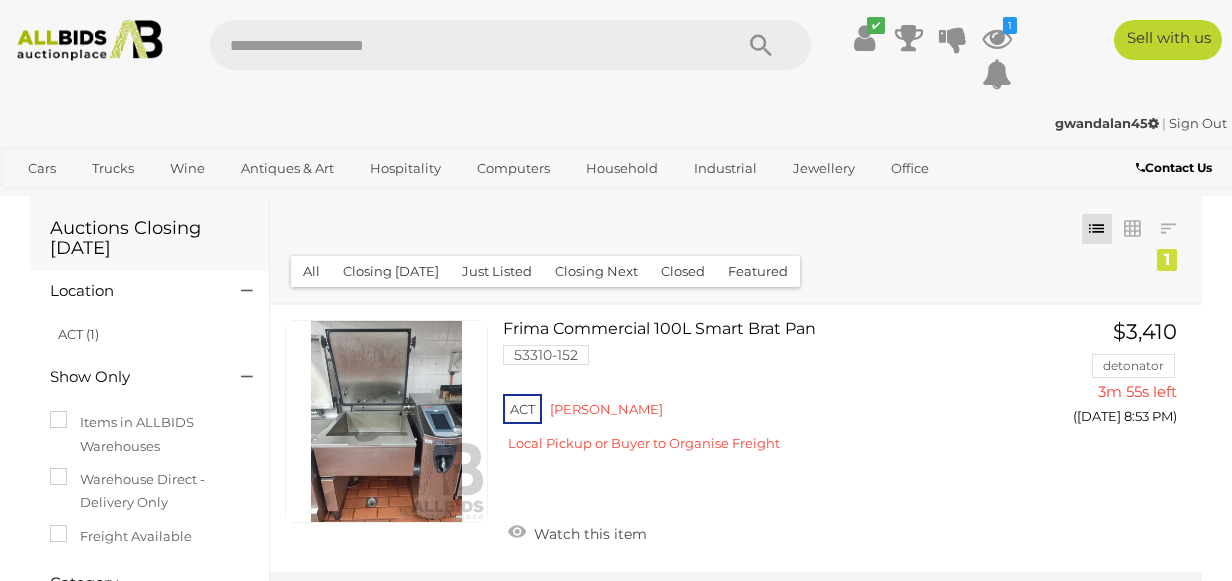 click on "Just Listed" at bounding box center [497, 271] 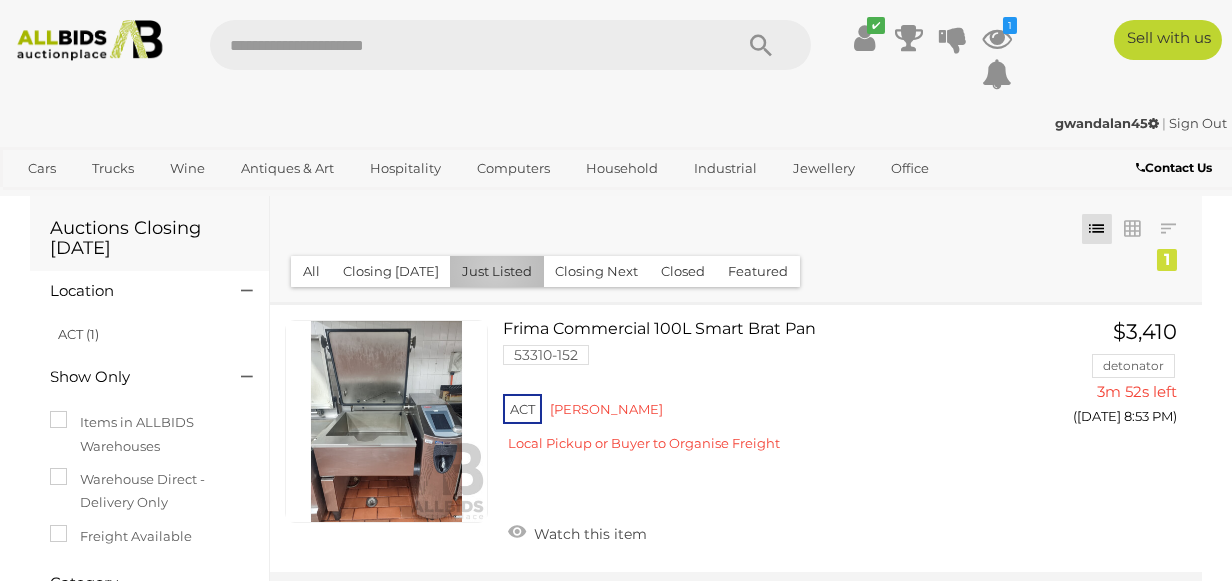 click on "Just Listed" at bounding box center [497, 271] 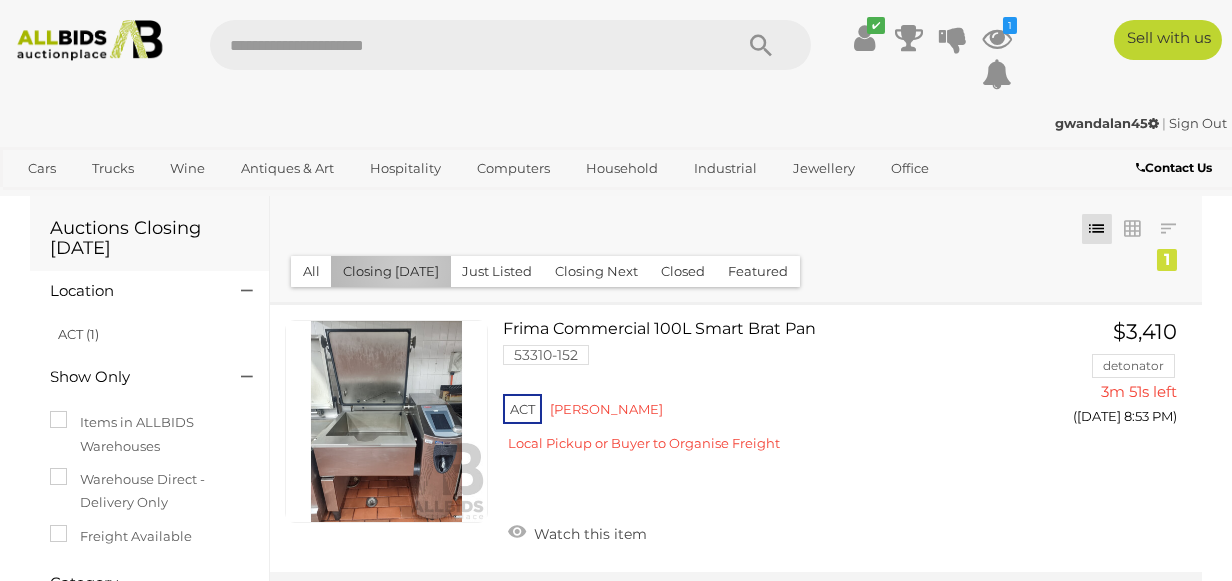 click on "Closing [DATE]" at bounding box center [391, 271] 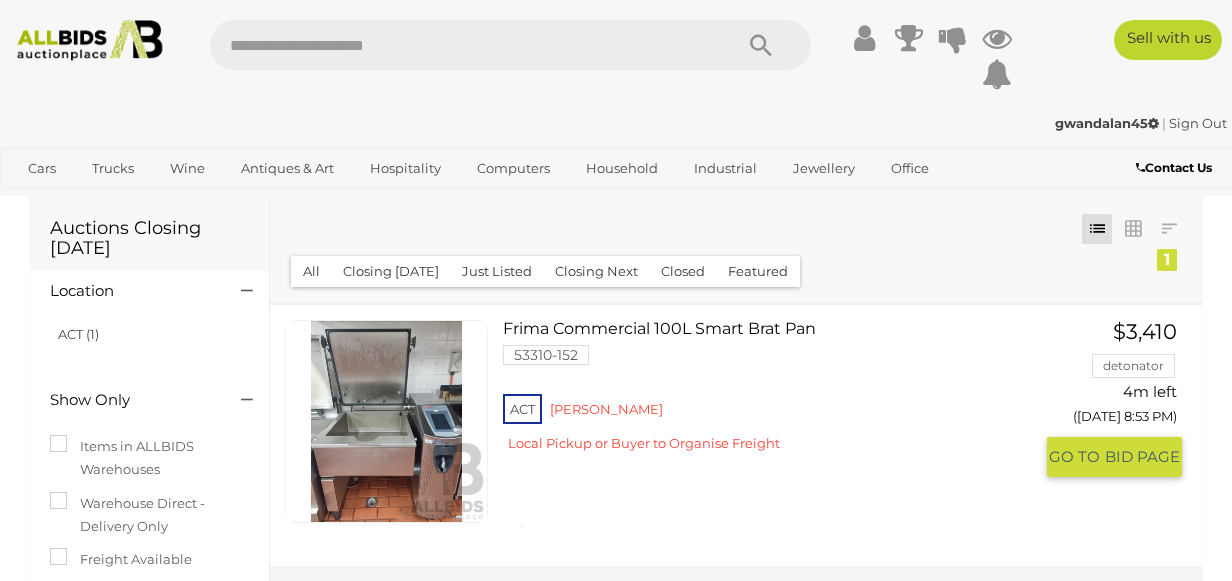 scroll, scrollTop: 0, scrollLeft: 0, axis: both 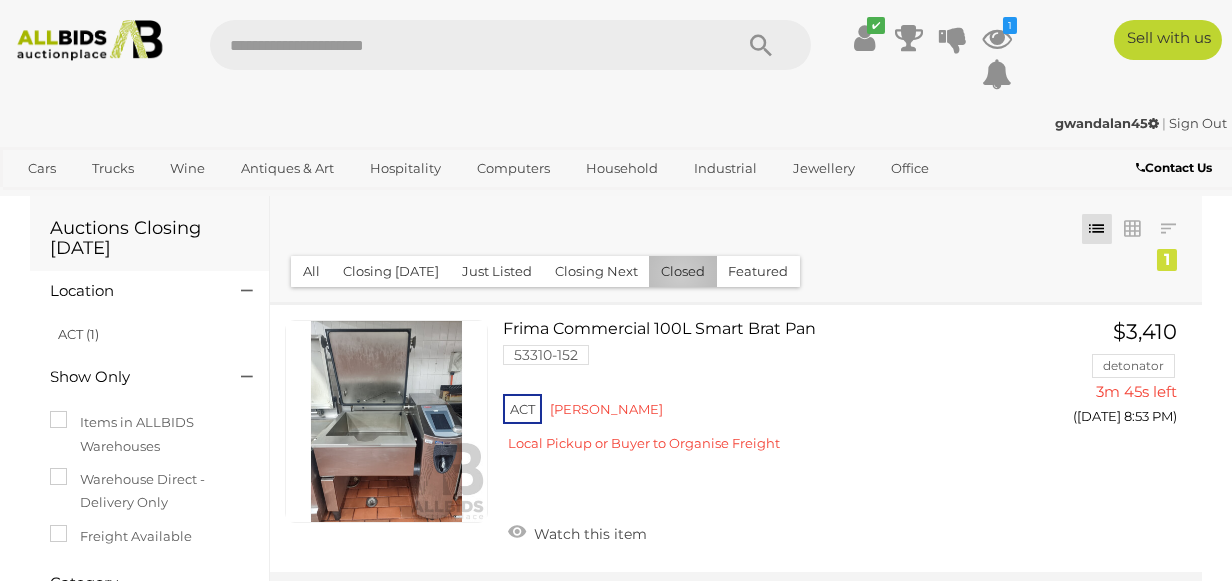 click on "Closed" at bounding box center [683, 271] 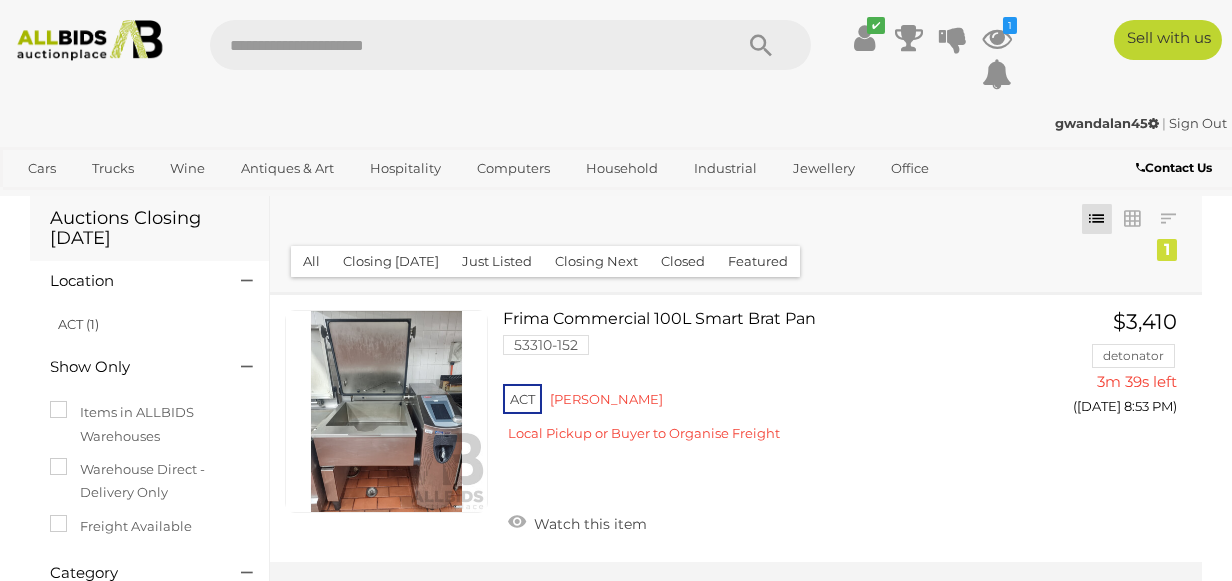 scroll, scrollTop: 0, scrollLeft: 0, axis: both 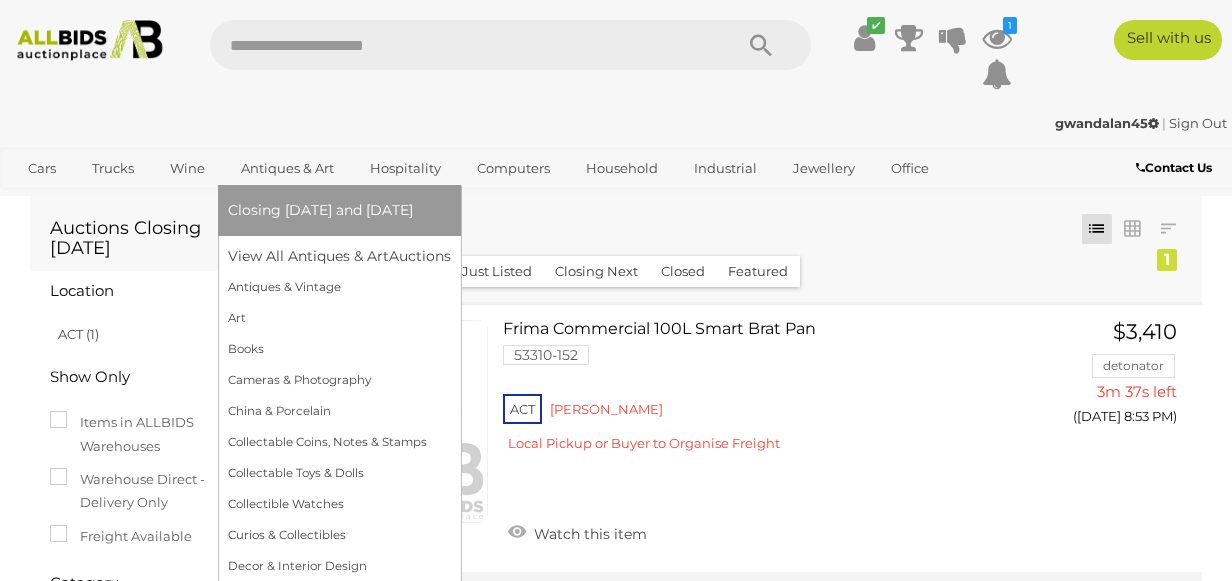 click on "Antiques & Art" at bounding box center [287, 168] 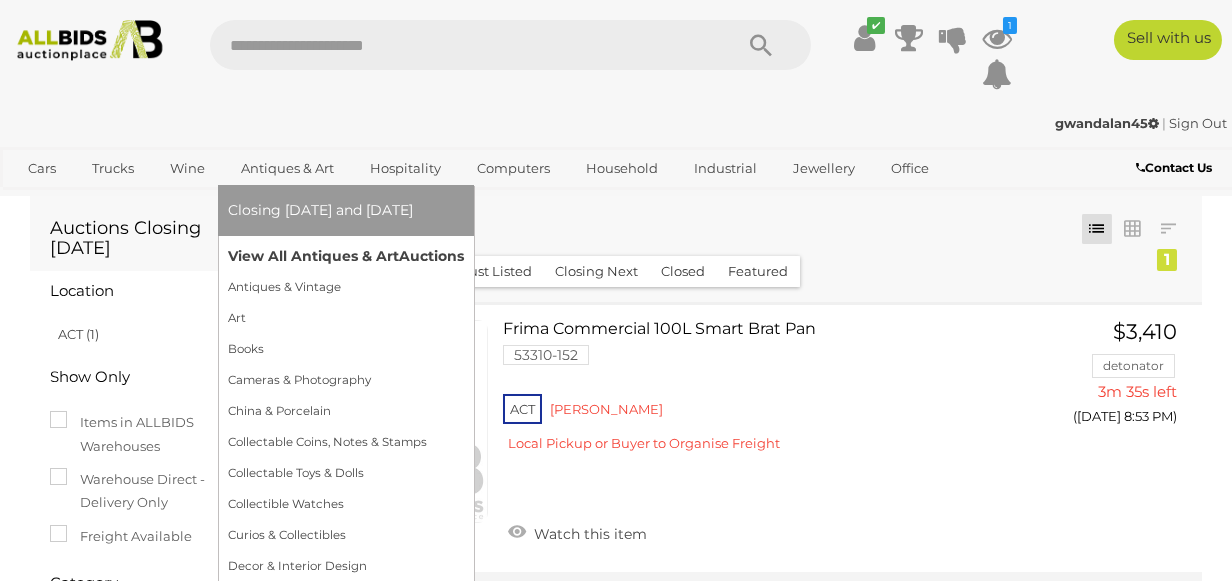 click on "View All Antiques & Art  Auctions" at bounding box center [346, 256] 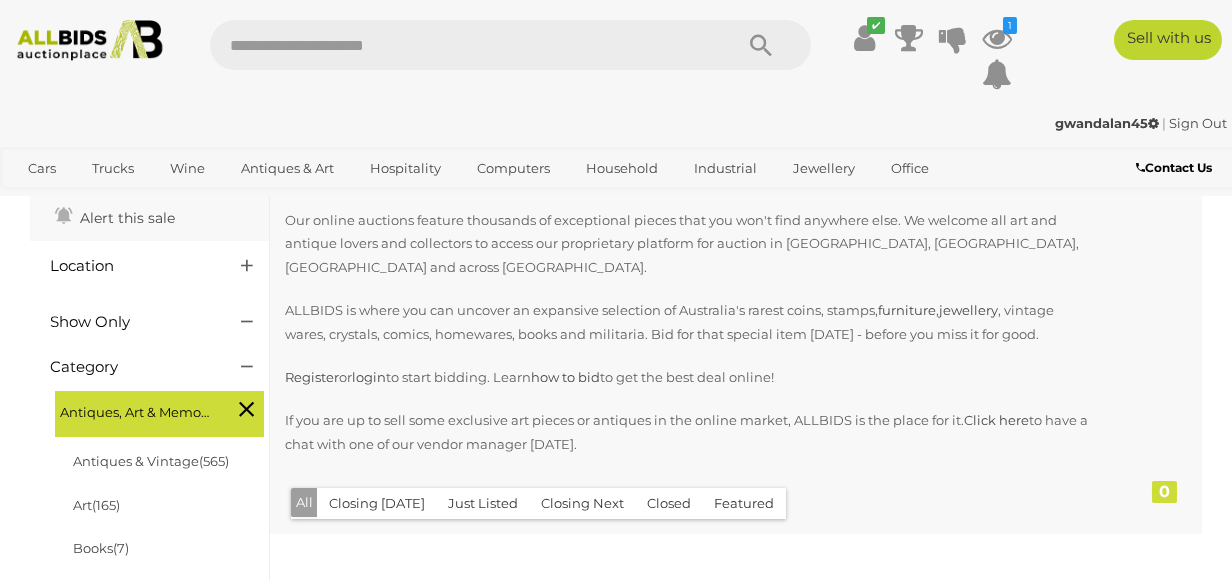 scroll, scrollTop: 300, scrollLeft: 0, axis: vertical 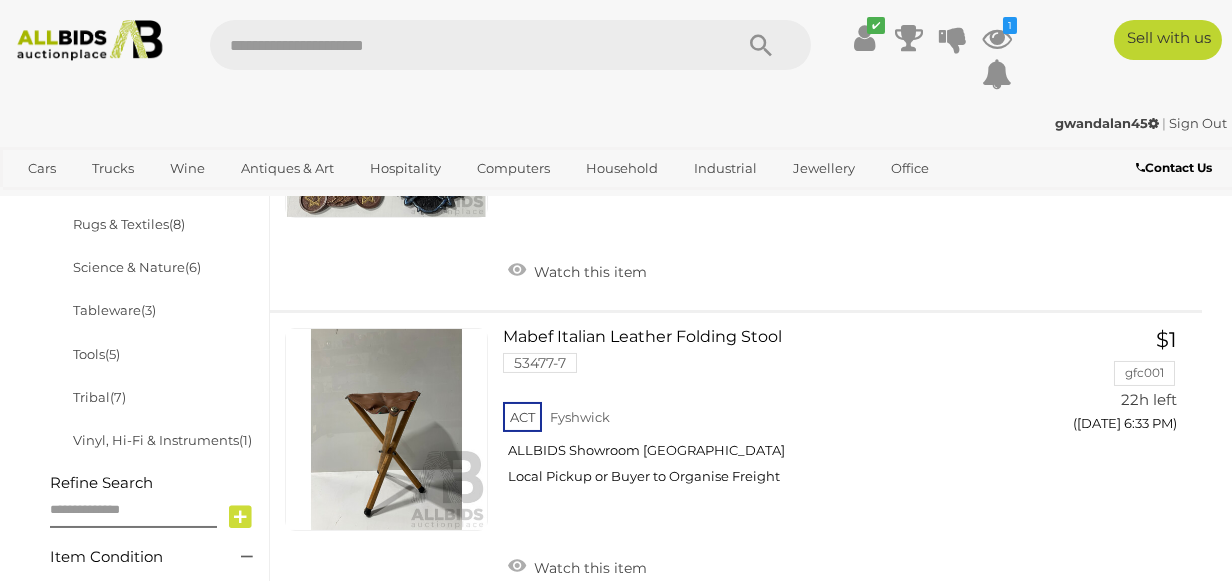 click at bounding box center [90, 40] 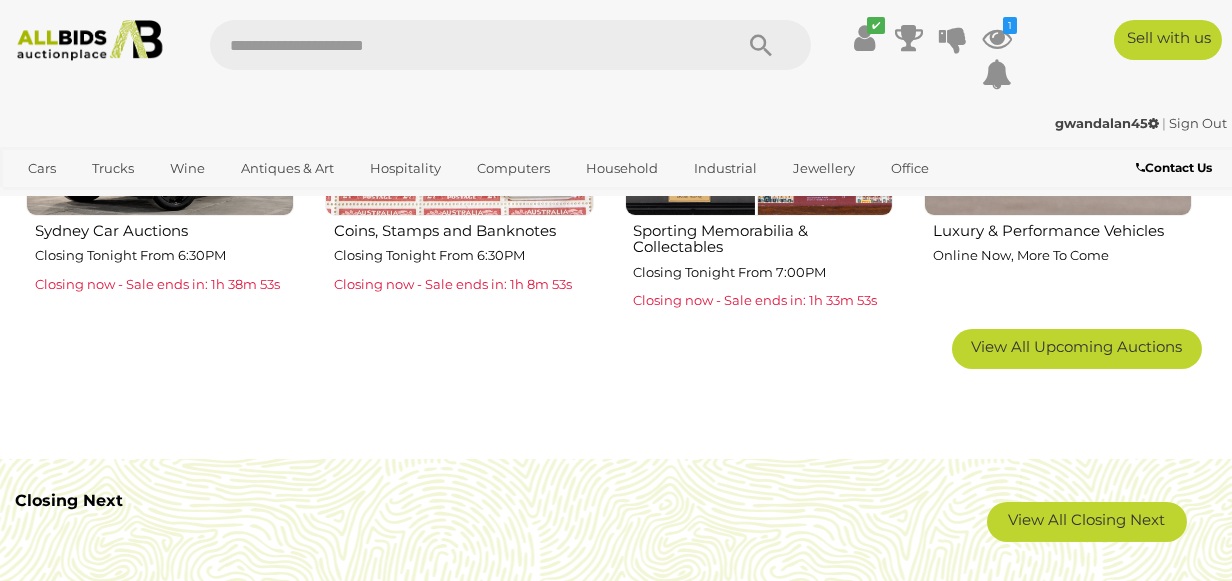 scroll, scrollTop: 1400, scrollLeft: 0, axis: vertical 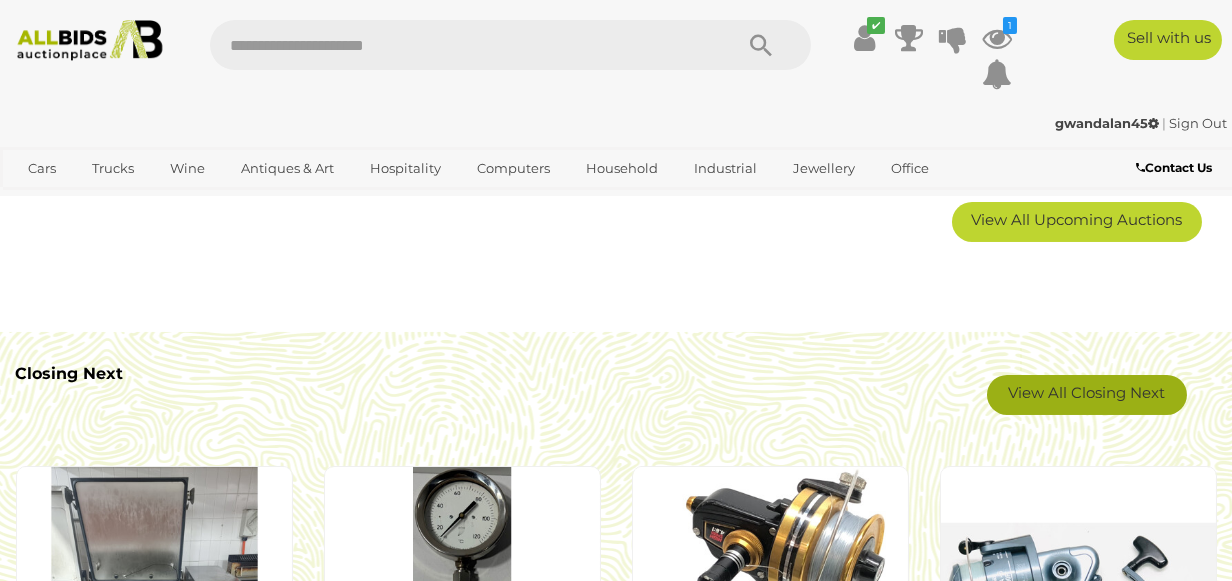 click on "View All Closing Next" at bounding box center (1087, 395) 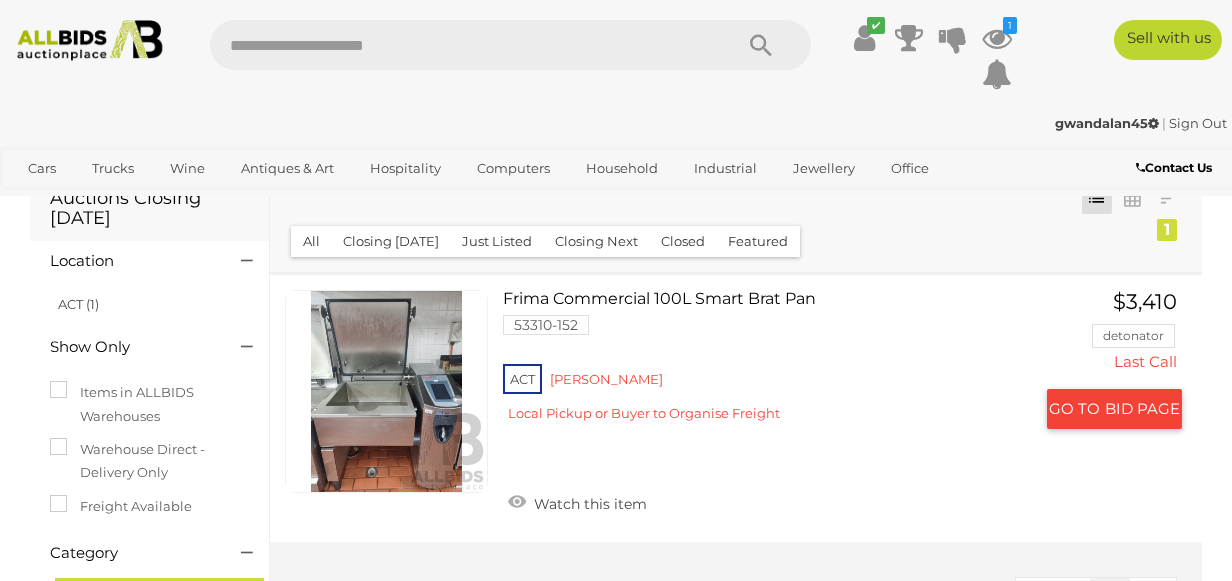 scroll, scrollTop: 0, scrollLeft: 0, axis: both 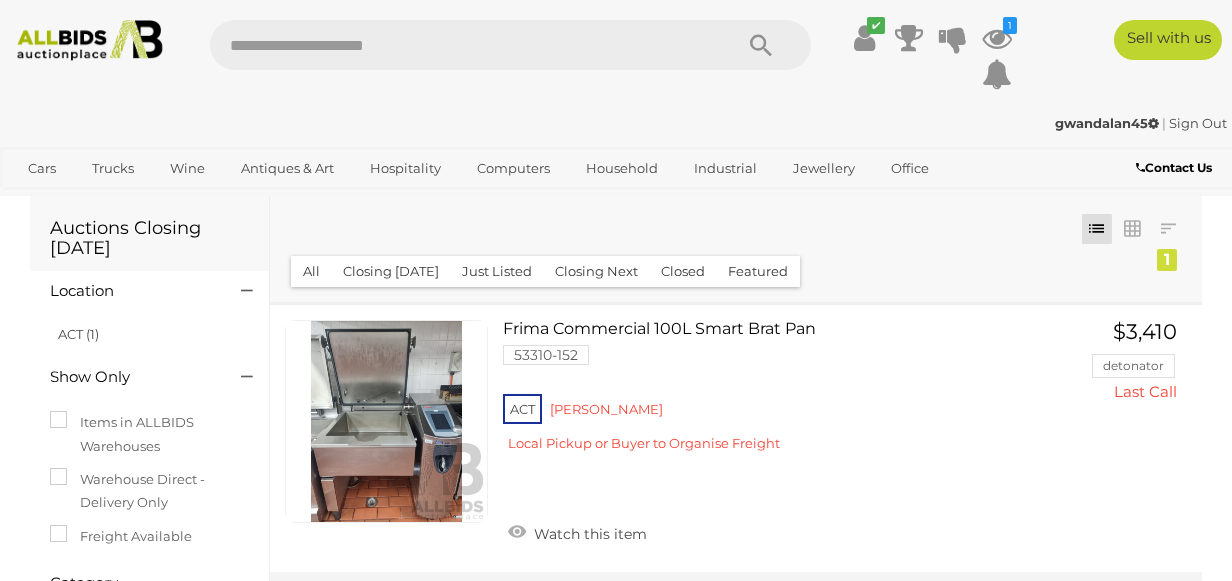 click on "Closed" at bounding box center (683, 271) 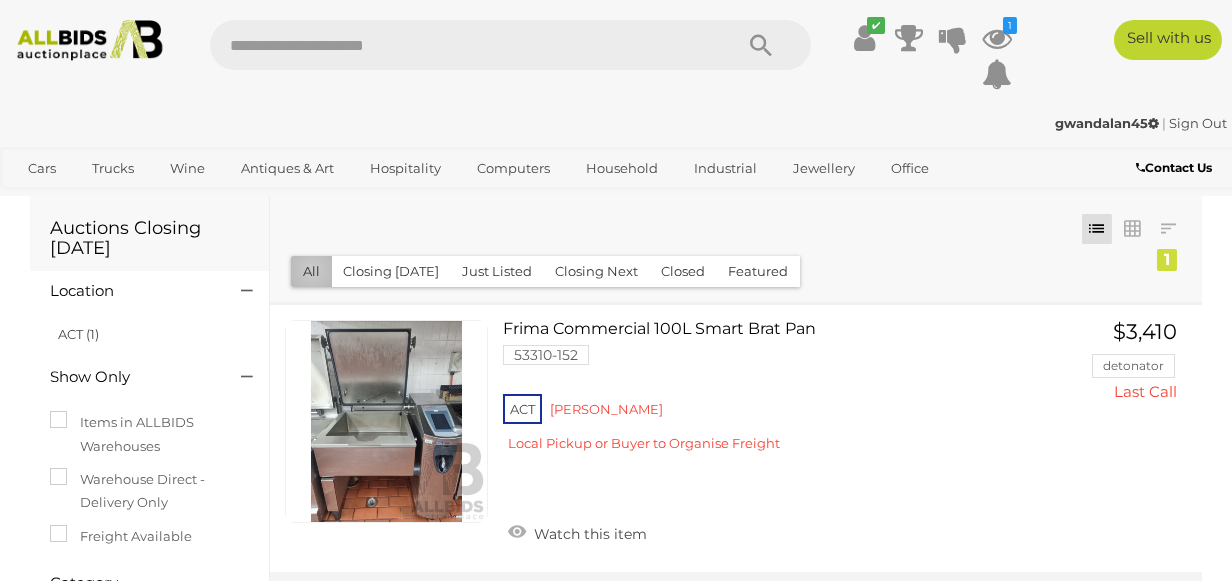 click on "All" at bounding box center [311, 271] 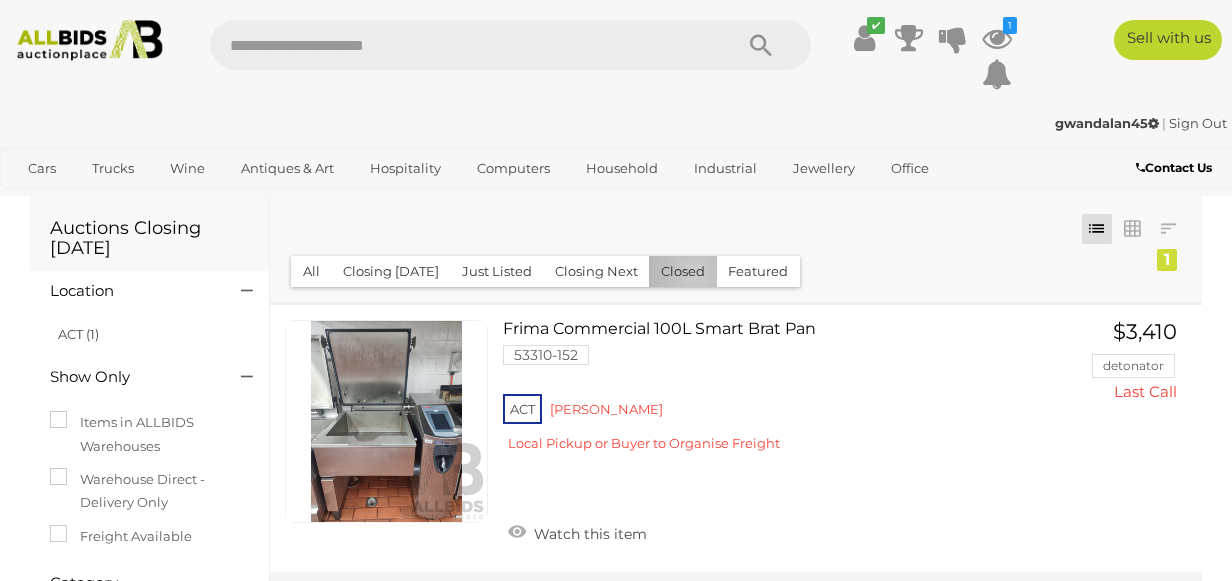 click on "Closed" at bounding box center (683, 271) 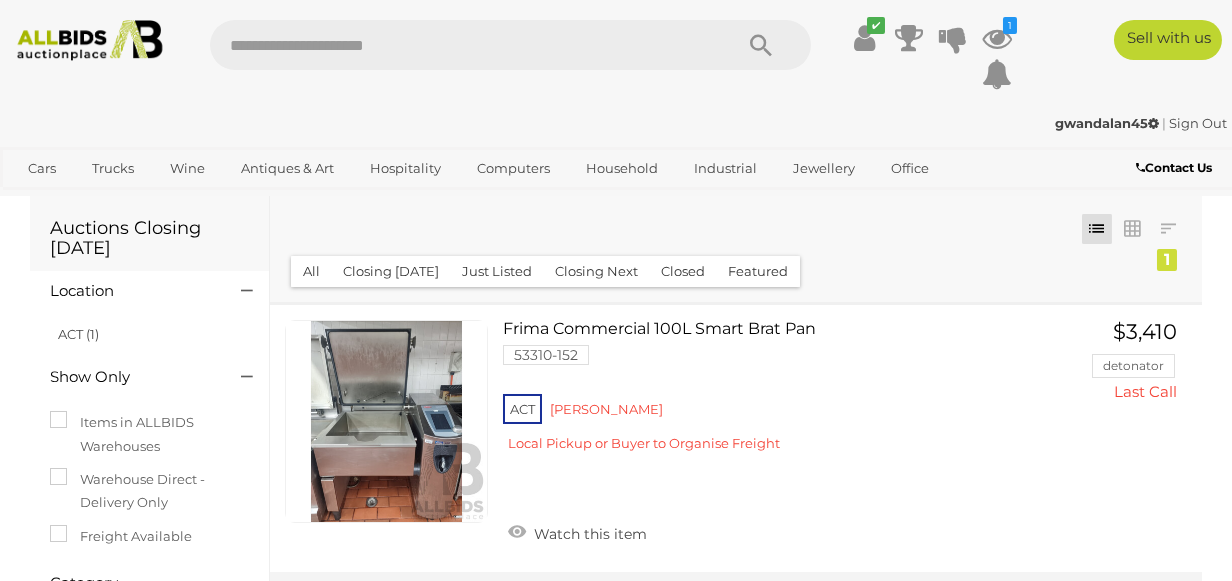click on "Featured" at bounding box center (758, 271) 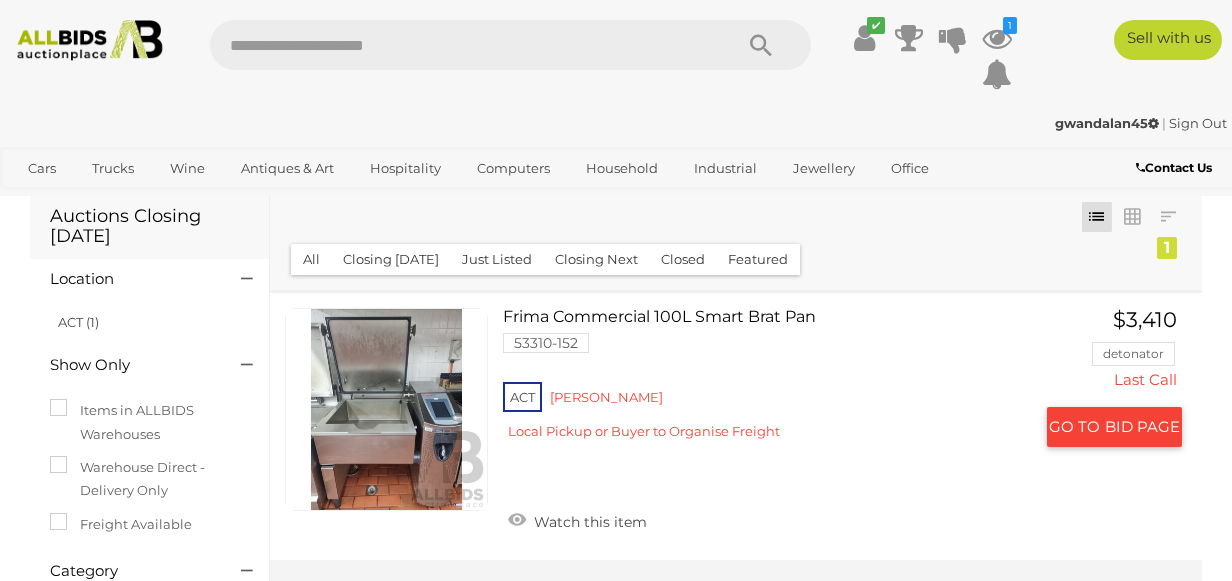 scroll, scrollTop: 0, scrollLeft: 0, axis: both 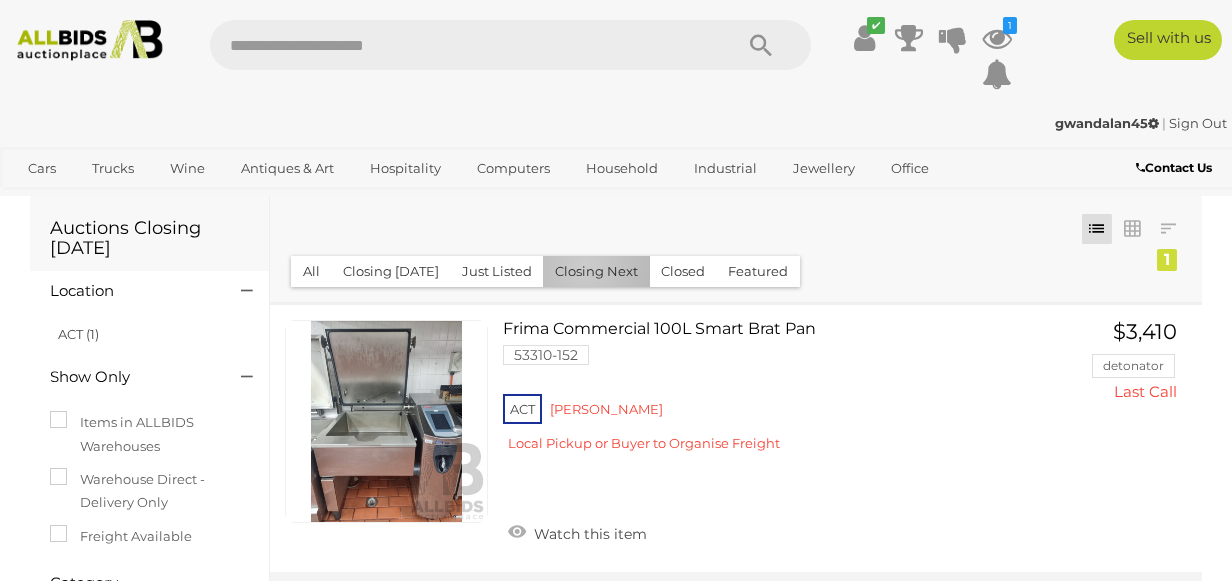 click on "Closing Next" at bounding box center (596, 271) 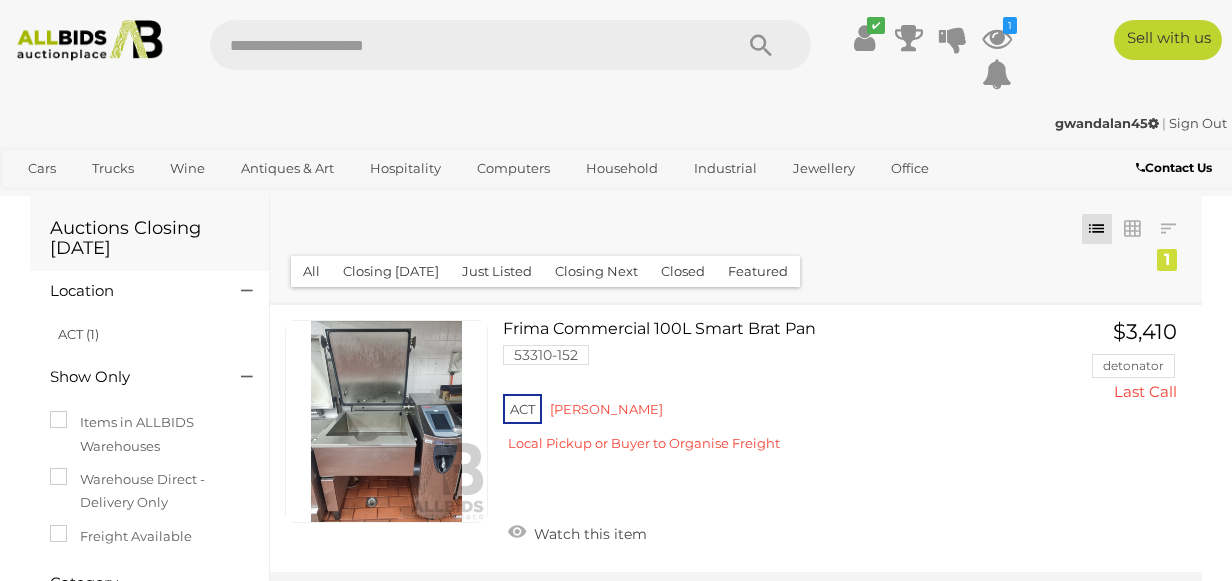 click on "✔ 1" at bounding box center (616, 61) 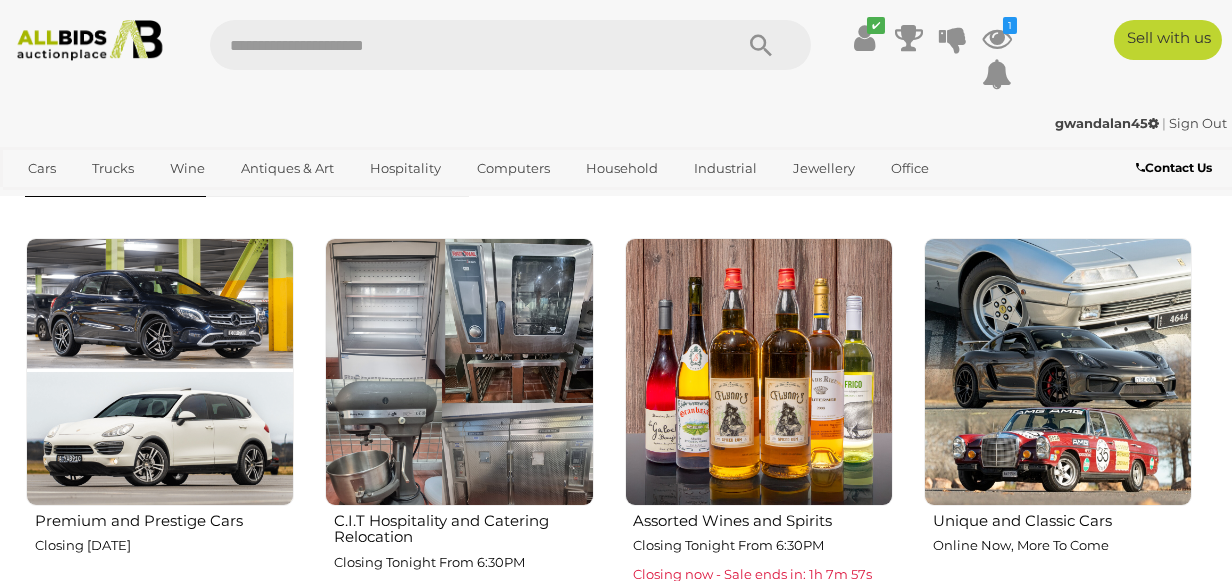 scroll, scrollTop: 500, scrollLeft: 0, axis: vertical 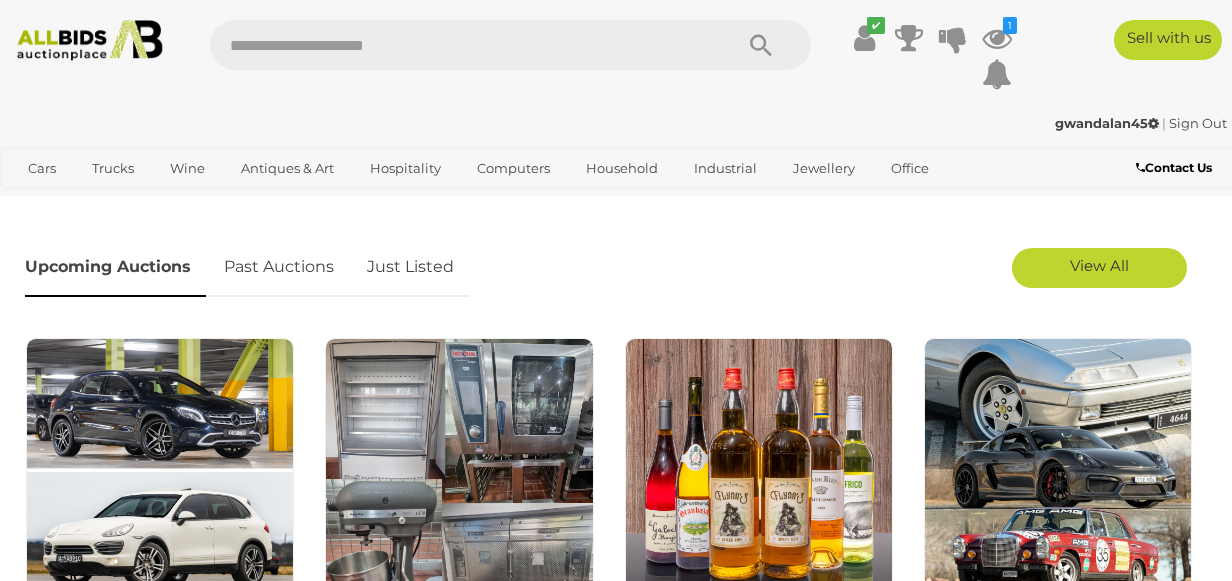 click on "Past Auctions" at bounding box center [279, 267] 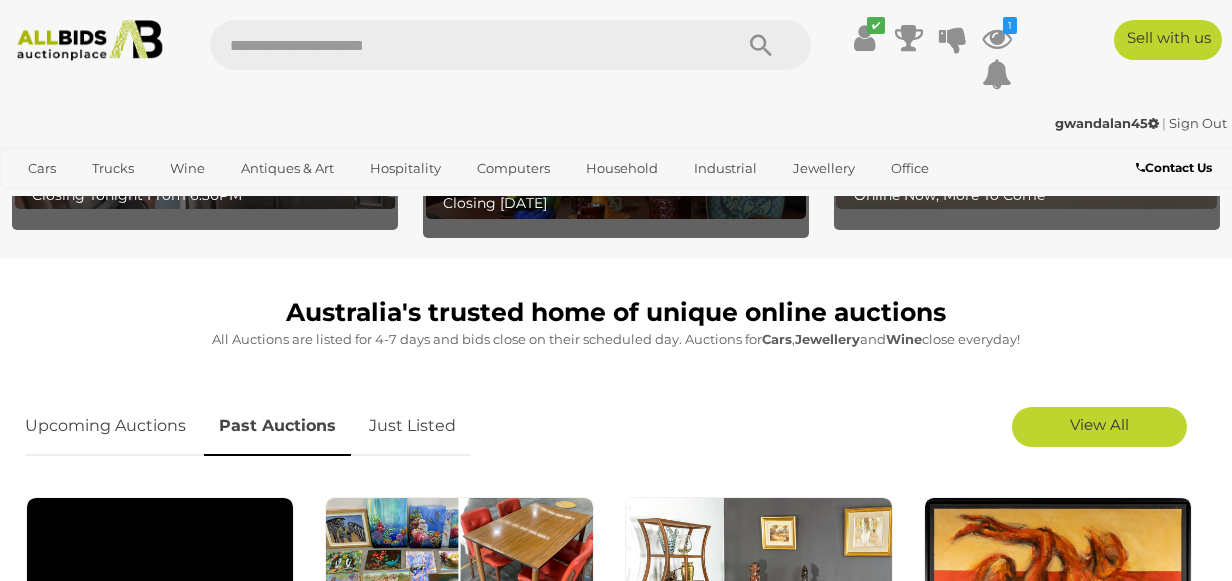 scroll, scrollTop: 300, scrollLeft: 0, axis: vertical 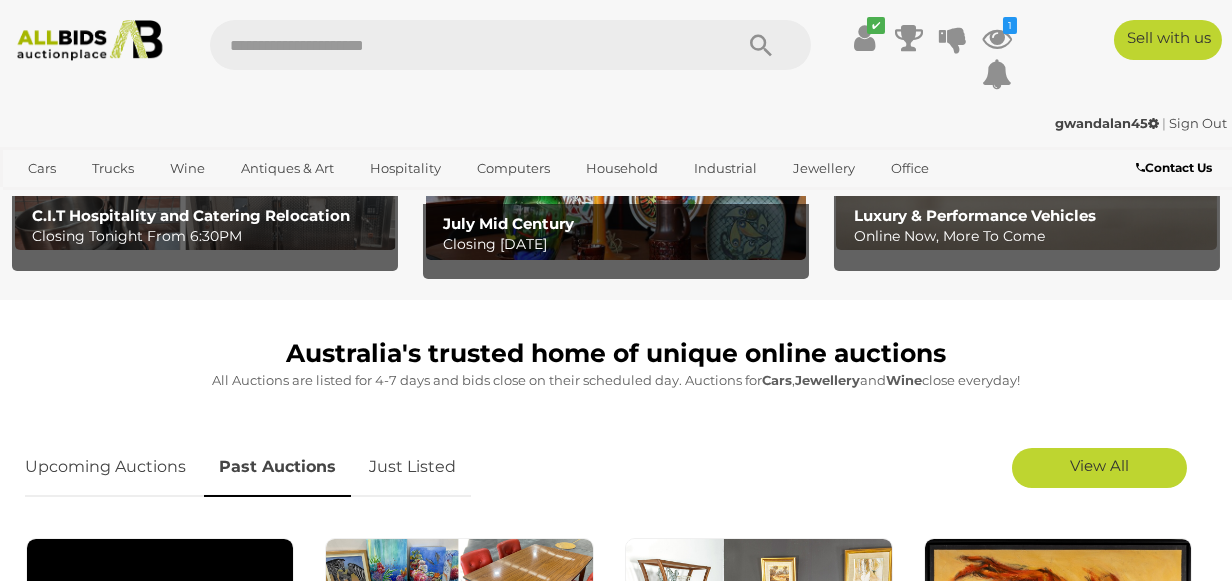 click on "Upcoming Auctions" at bounding box center [113, 467] 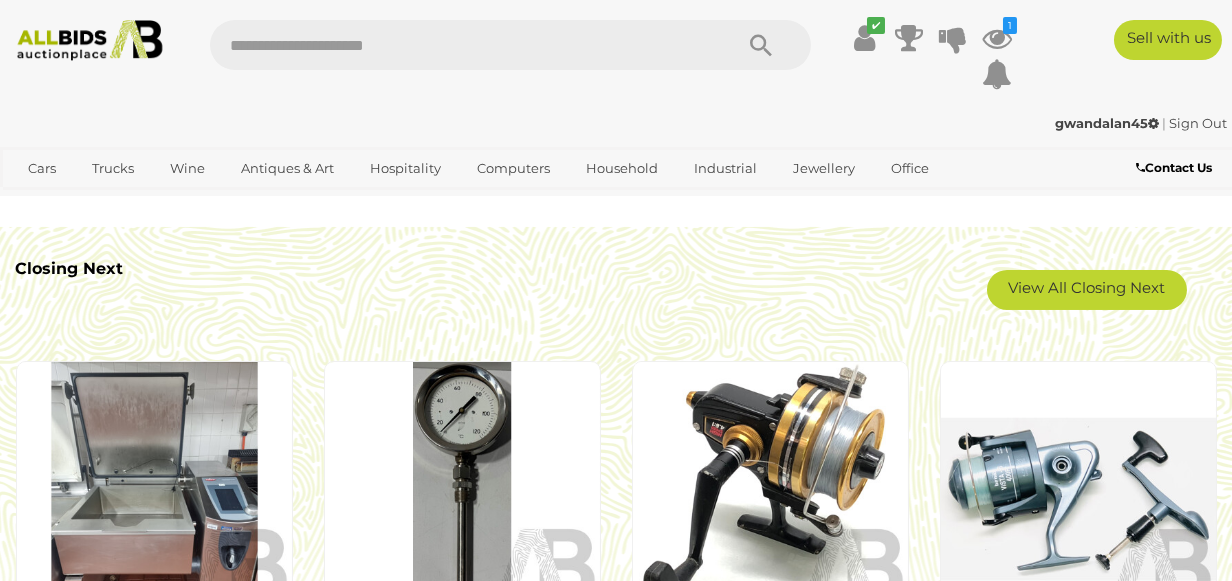 scroll, scrollTop: 1500, scrollLeft: 0, axis: vertical 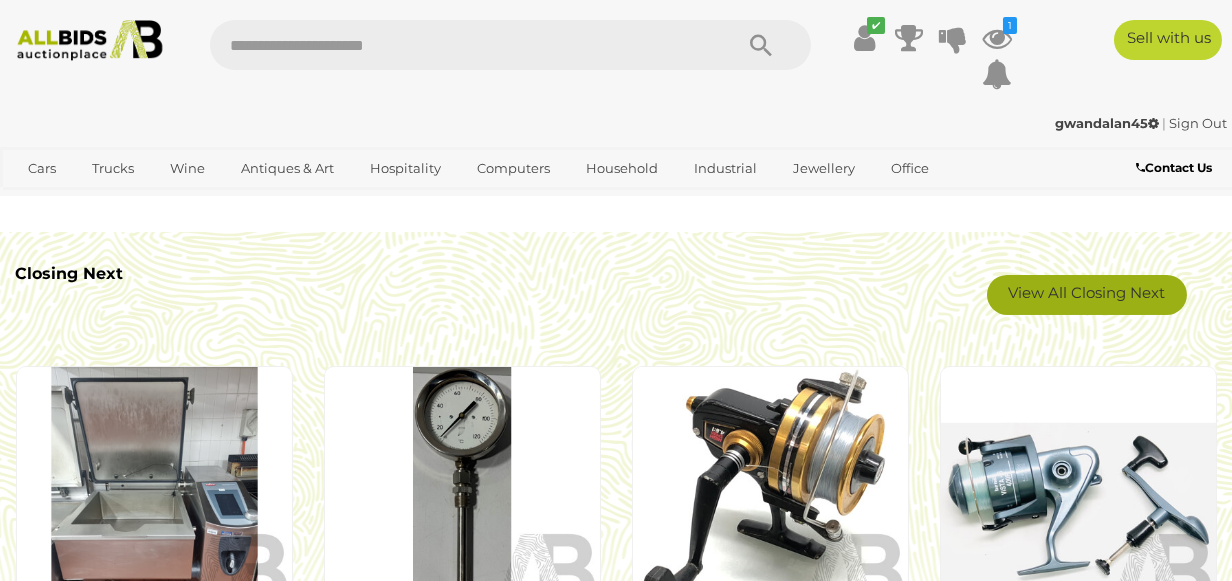 click on "View All Closing Next" at bounding box center [1087, 295] 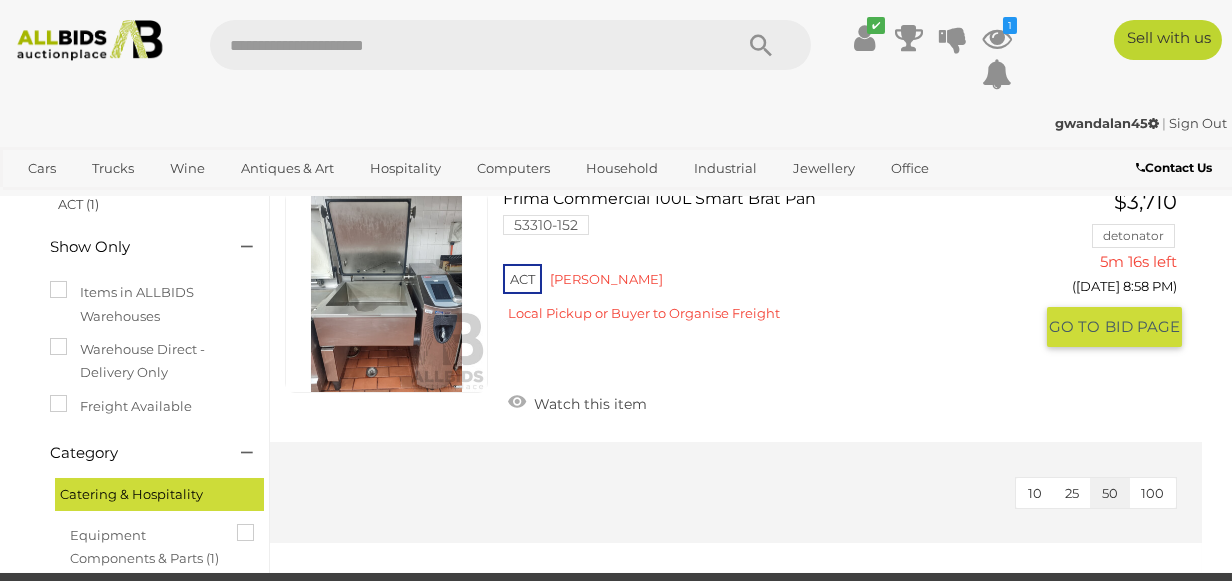 scroll, scrollTop: 100, scrollLeft: 0, axis: vertical 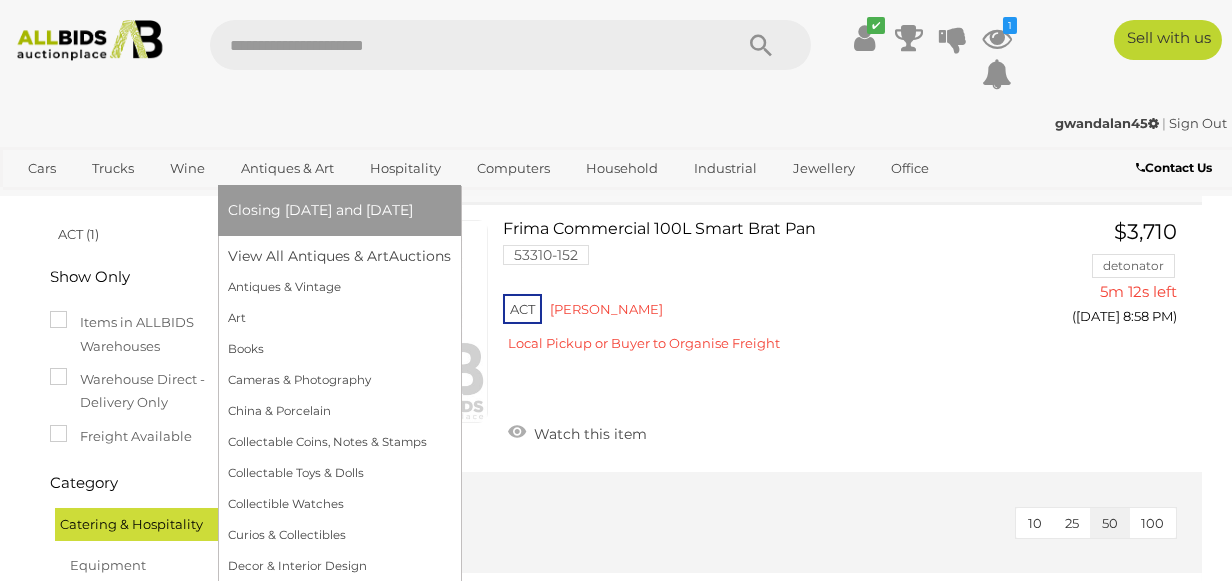 click on "Antiques & Art" at bounding box center [287, 168] 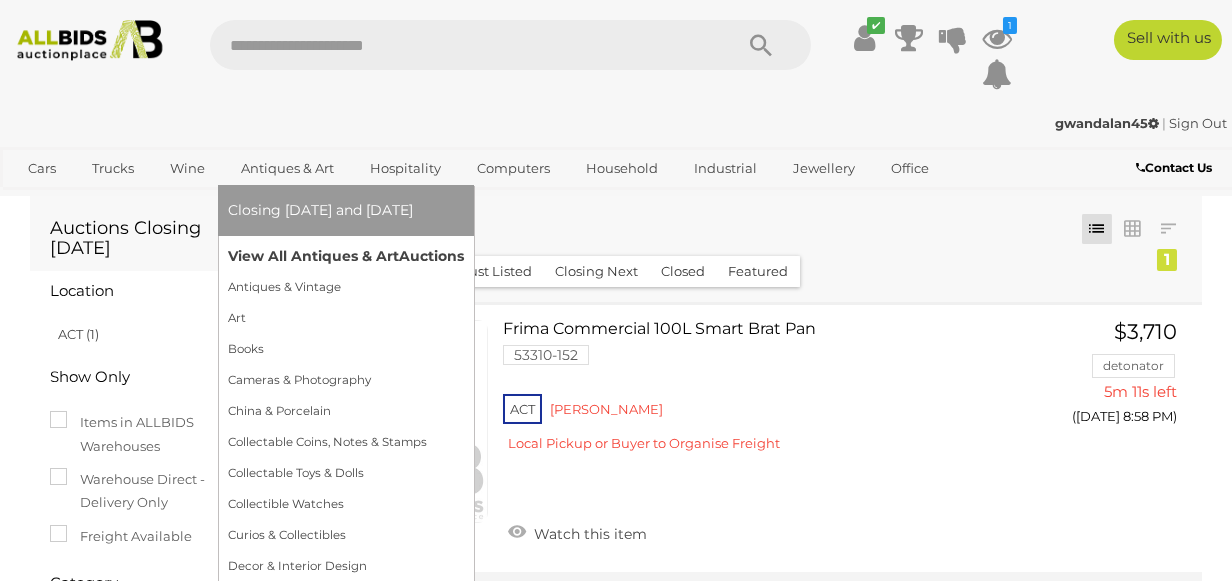 click on "View All Antiques & Art  Auctions" at bounding box center [346, 256] 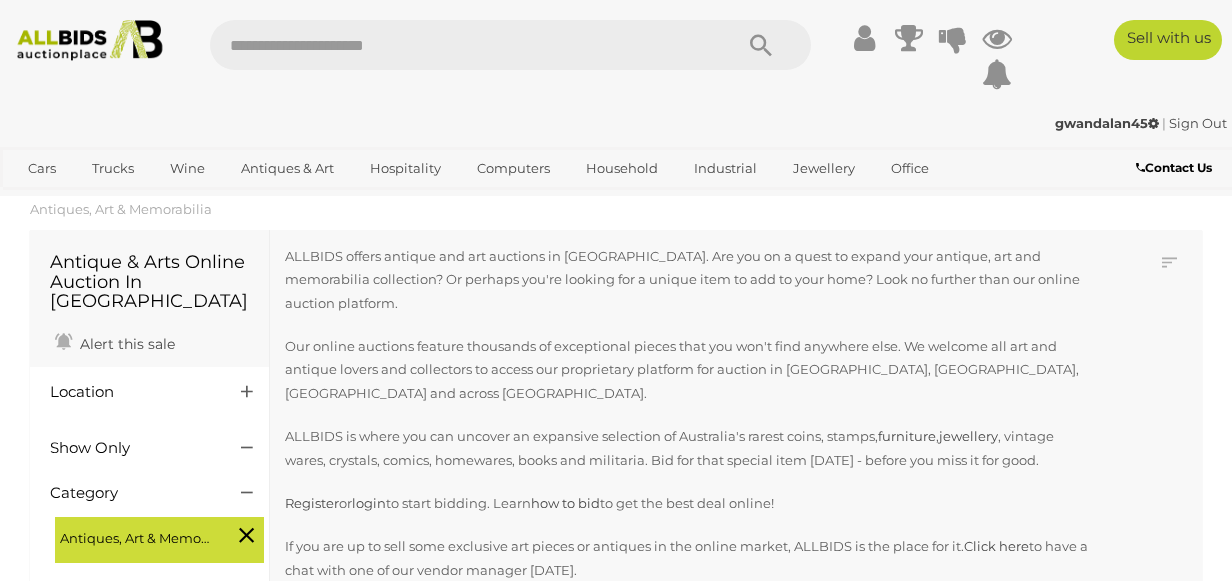 scroll, scrollTop: 0, scrollLeft: 0, axis: both 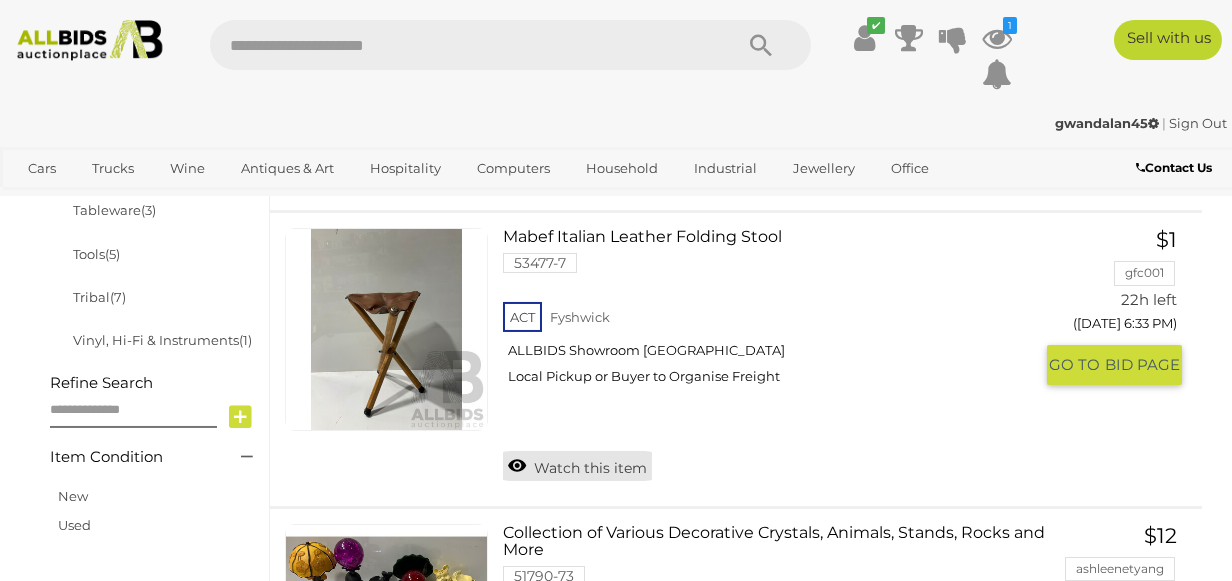 click on "Watch this item" at bounding box center [577, 466] 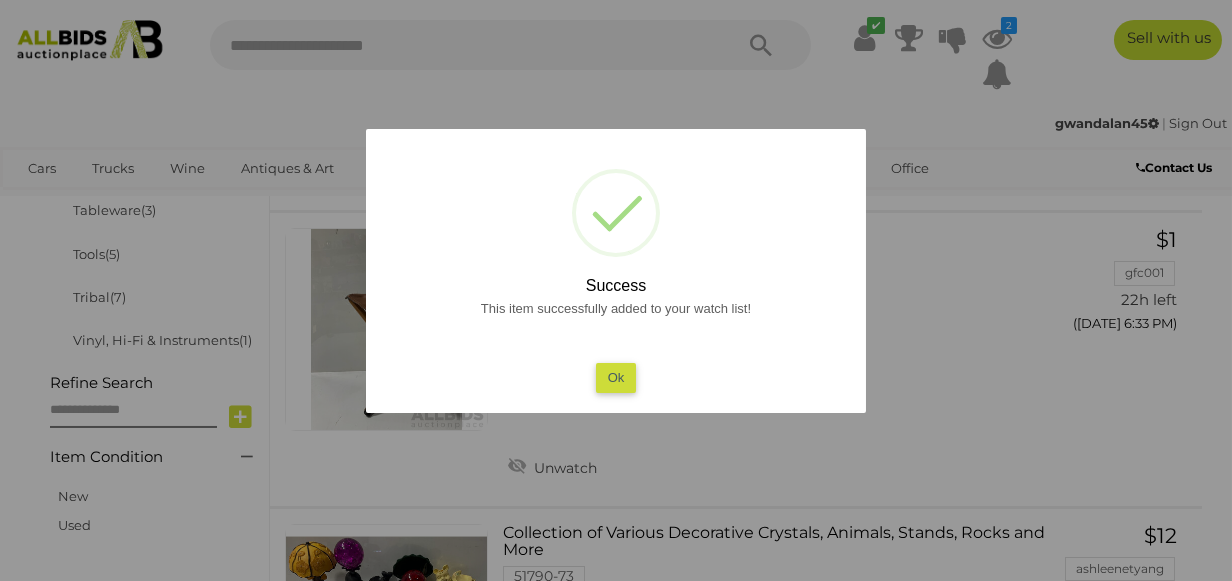 click on "Ok" at bounding box center [616, 377] 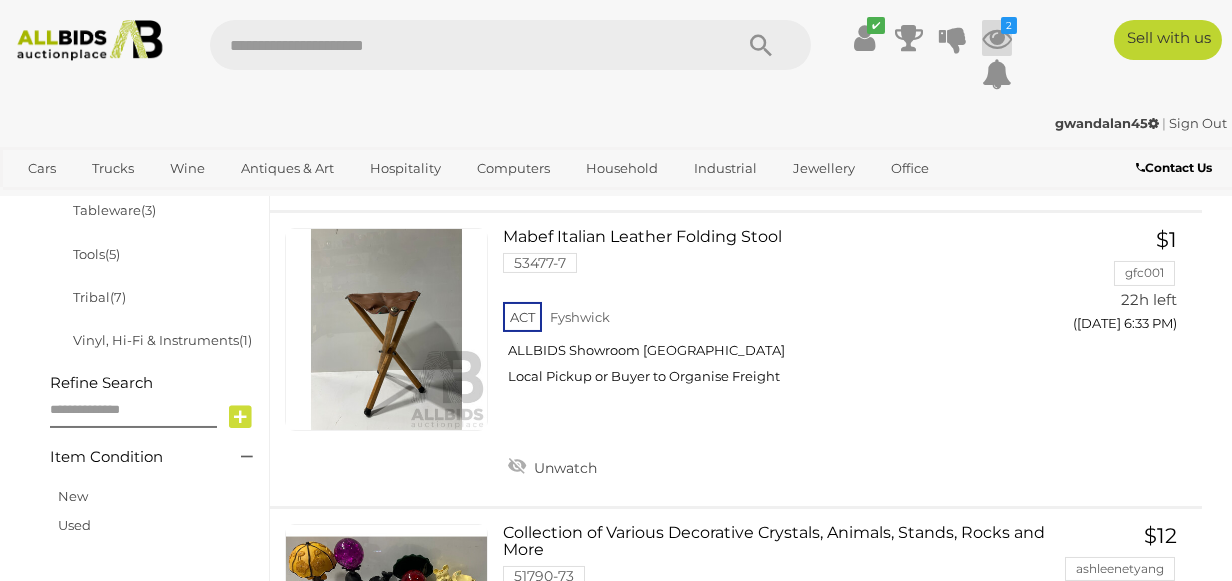 click at bounding box center (997, 38) 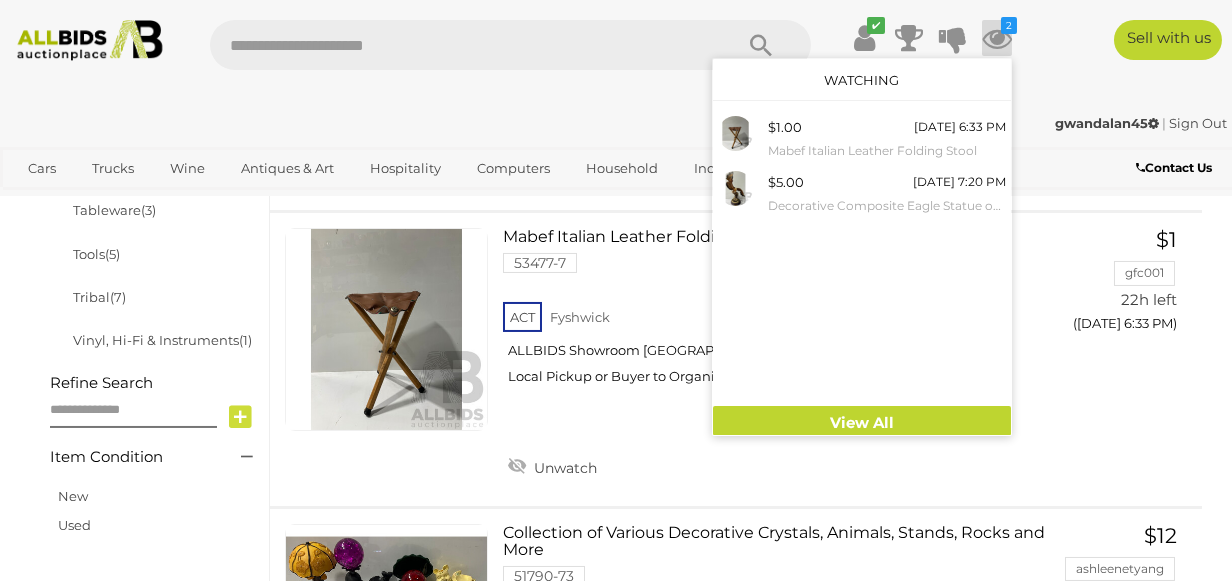 click at bounding box center [997, 38] 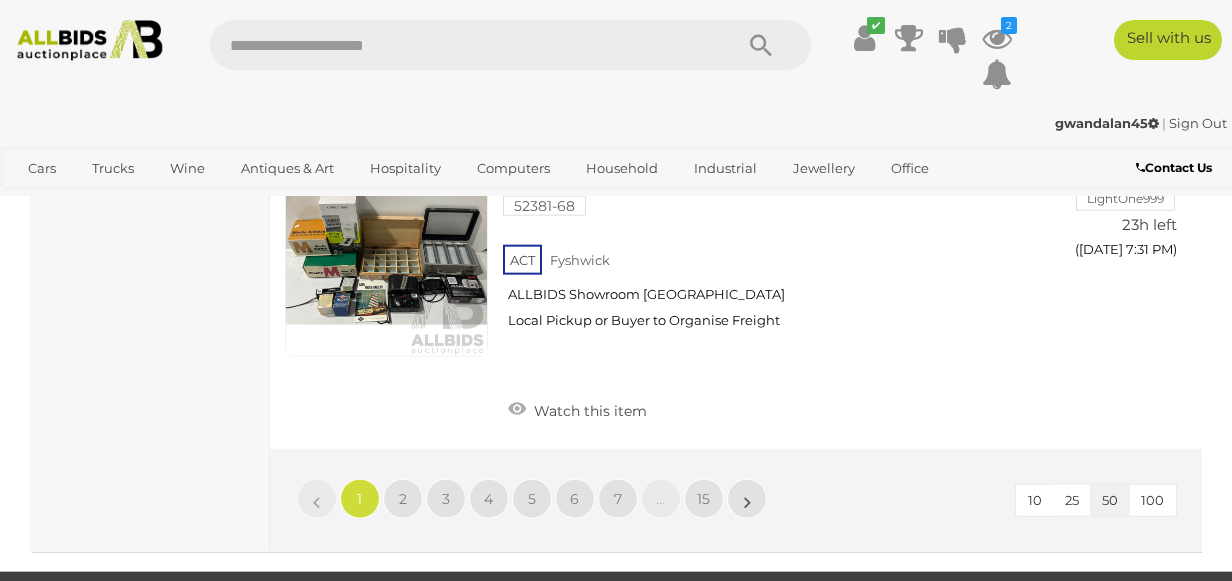 scroll, scrollTop: 15888, scrollLeft: 0, axis: vertical 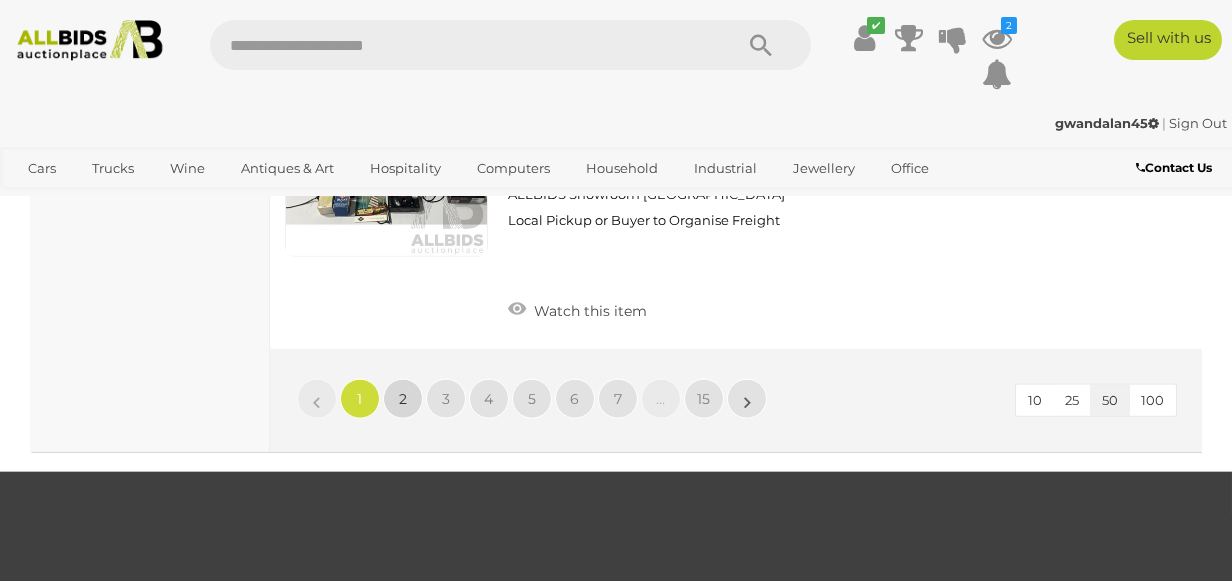 click on "2" at bounding box center [403, 399] 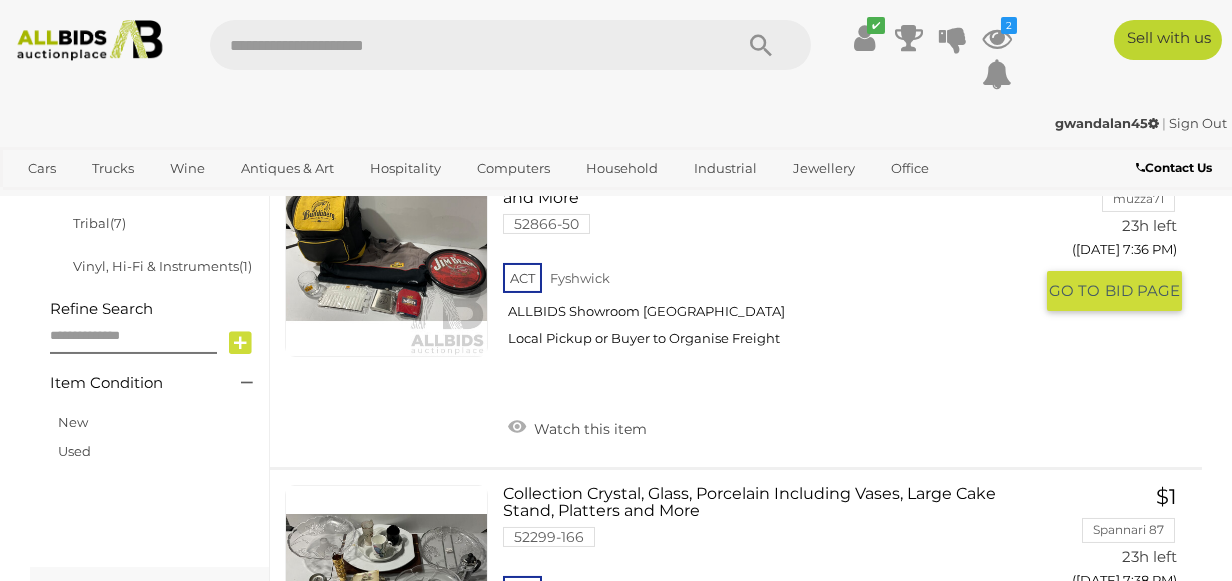 scroll, scrollTop: 1493, scrollLeft: 0, axis: vertical 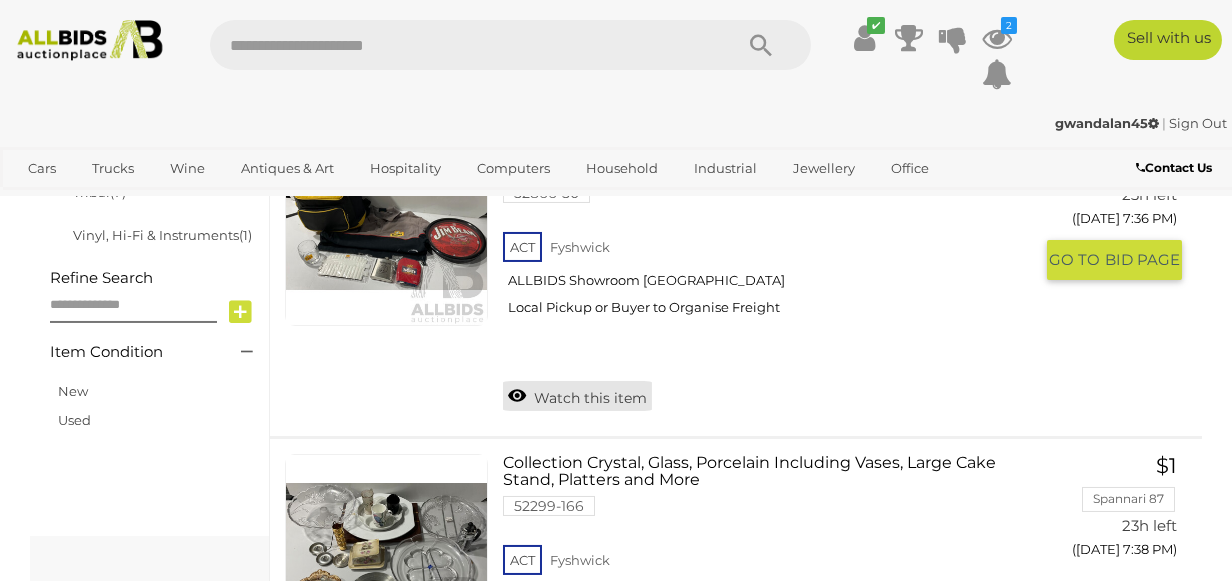 click on "Watch this item" at bounding box center (577, 396) 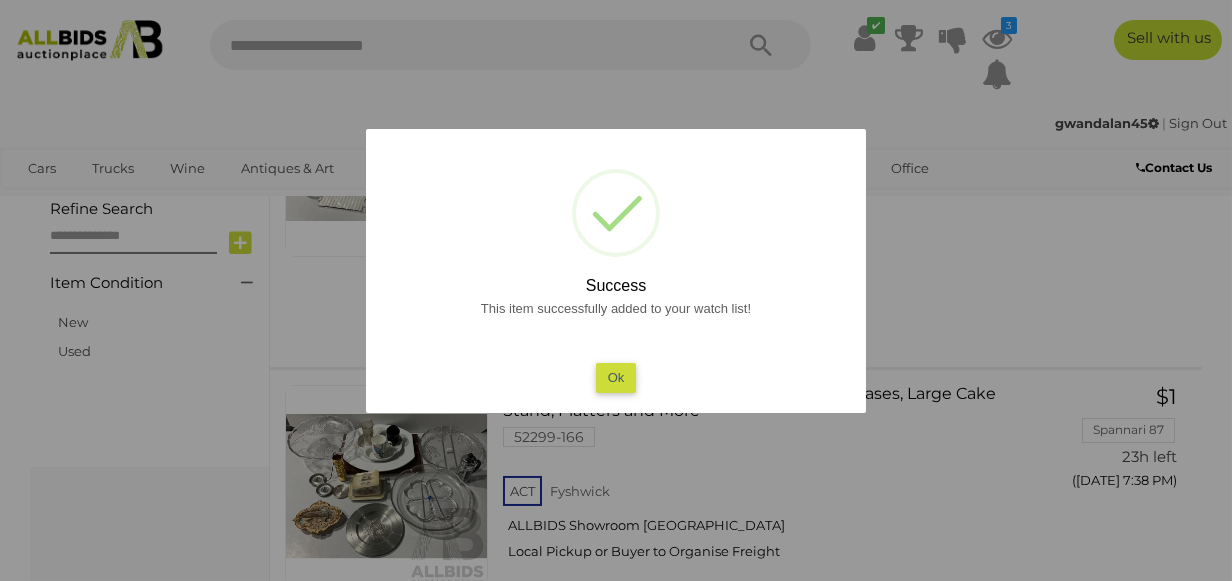 scroll, scrollTop: 1593, scrollLeft: 0, axis: vertical 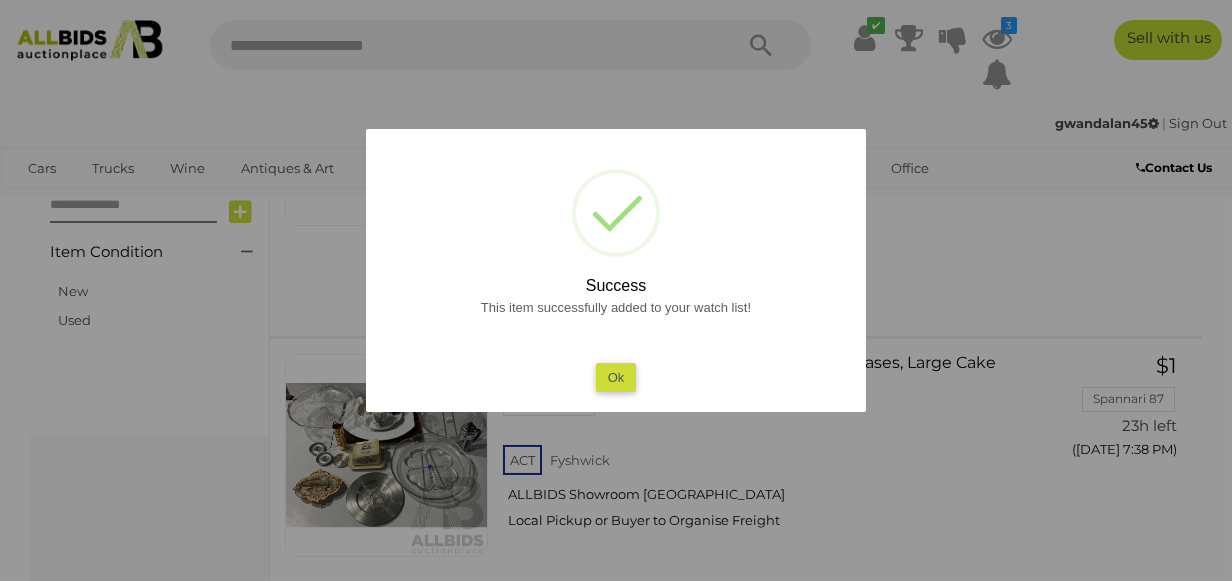 click on "Ok" at bounding box center (616, 377) 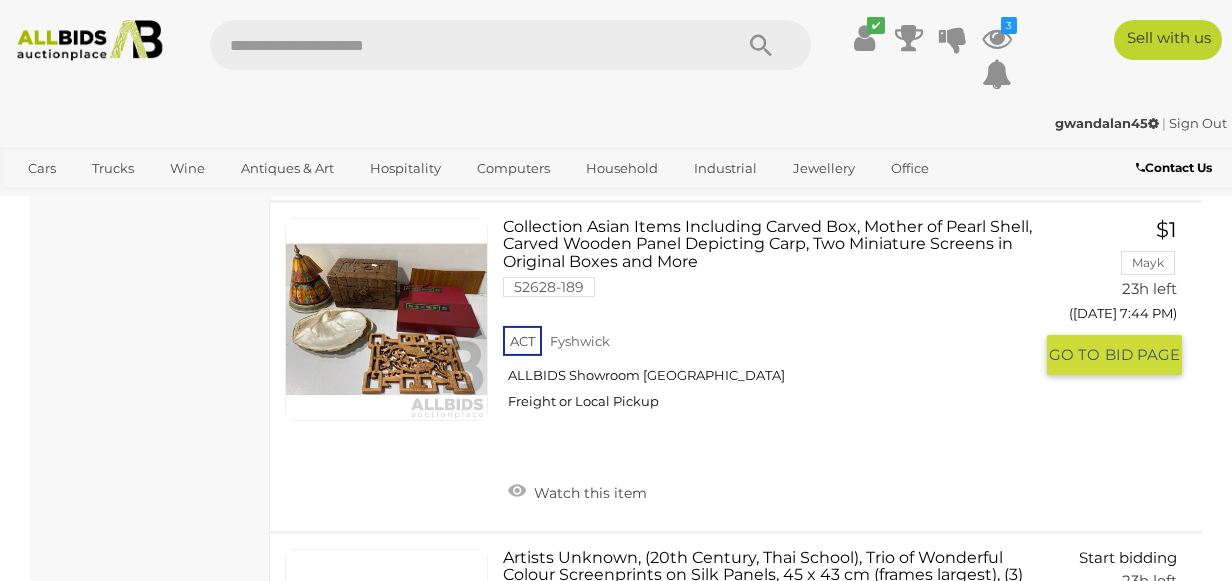 scroll, scrollTop: 3693, scrollLeft: 0, axis: vertical 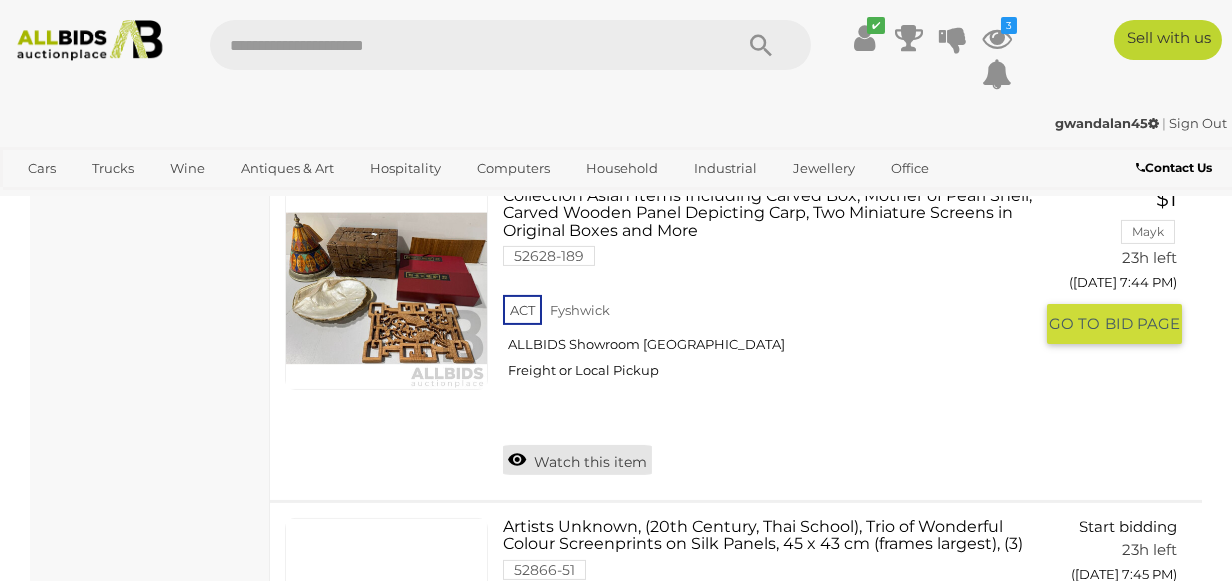 click on "Watch this item" at bounding box center (577, 460) 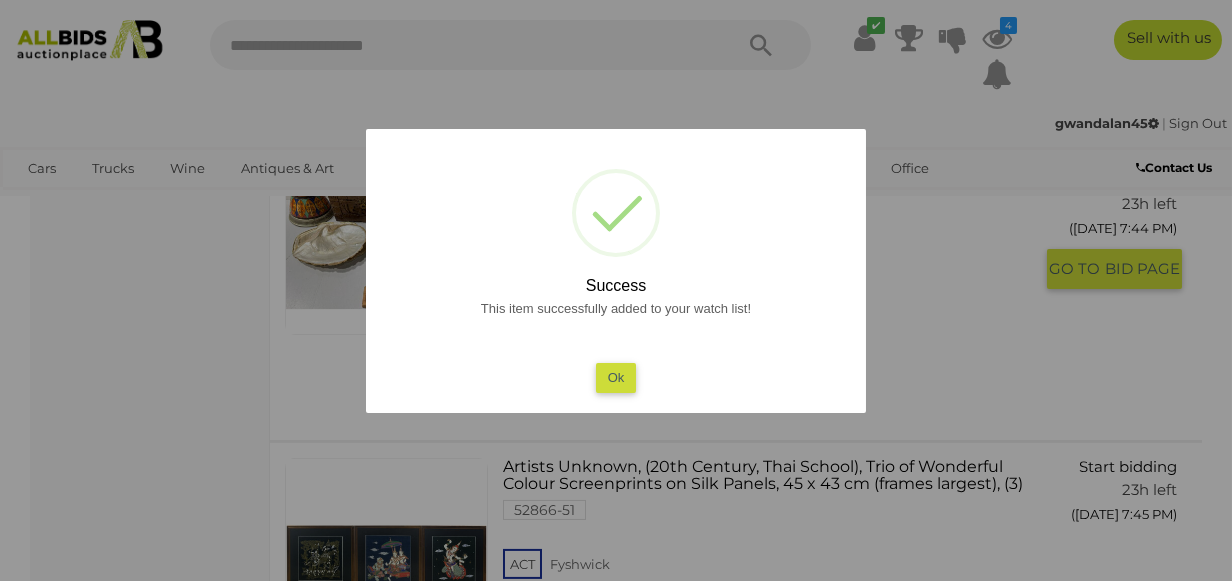 click on "Ok" at bounding box center [616, 377] 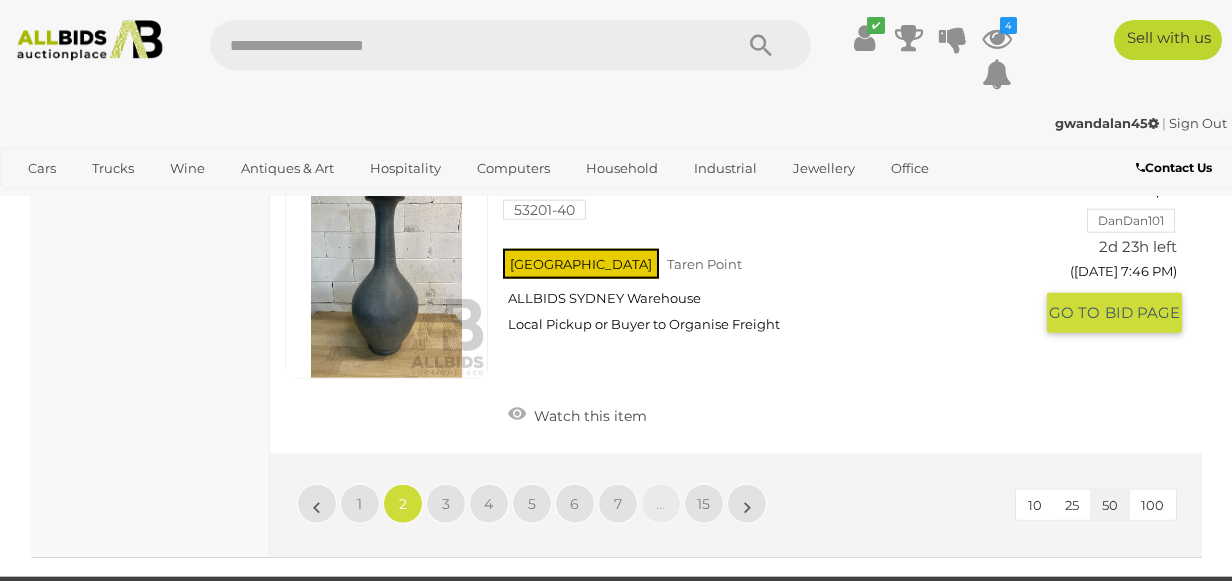 scroll, scrollTop: 15793, scrollLeft: 0, axis: vertical 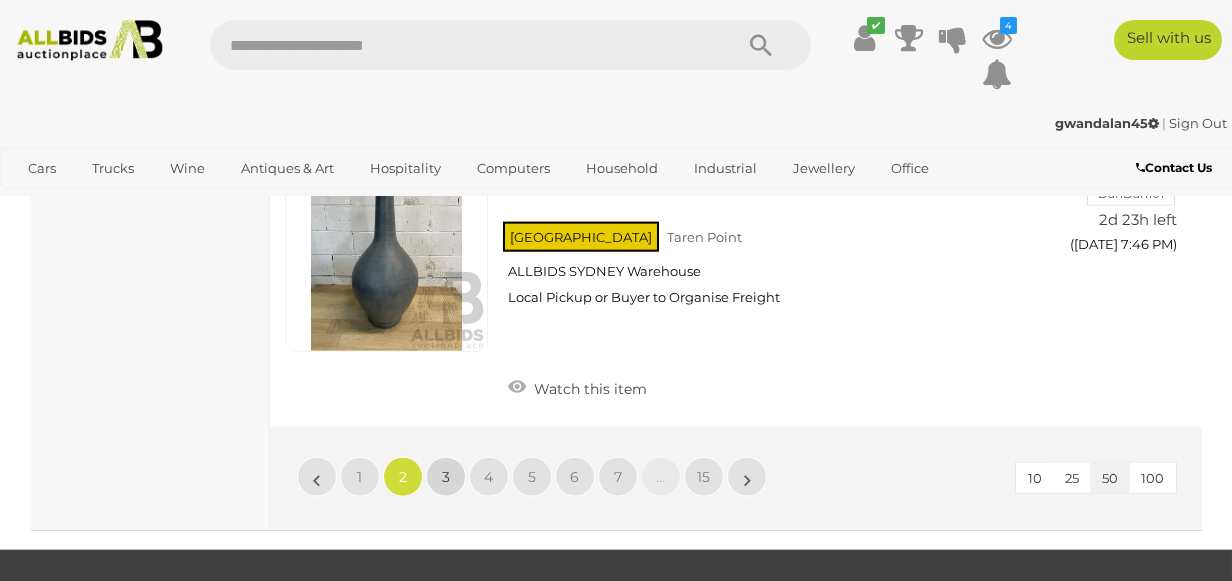 click on "3" at bounding box center [446, 477] 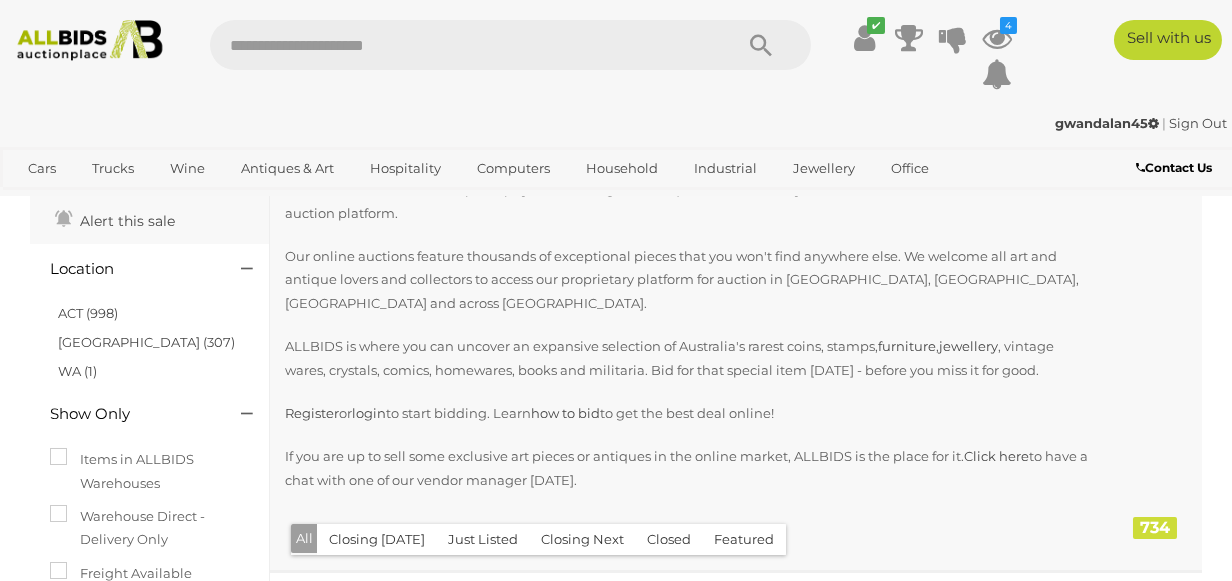 scroll, scrollTop: 93, scrollLeft: 0, axis: vertical 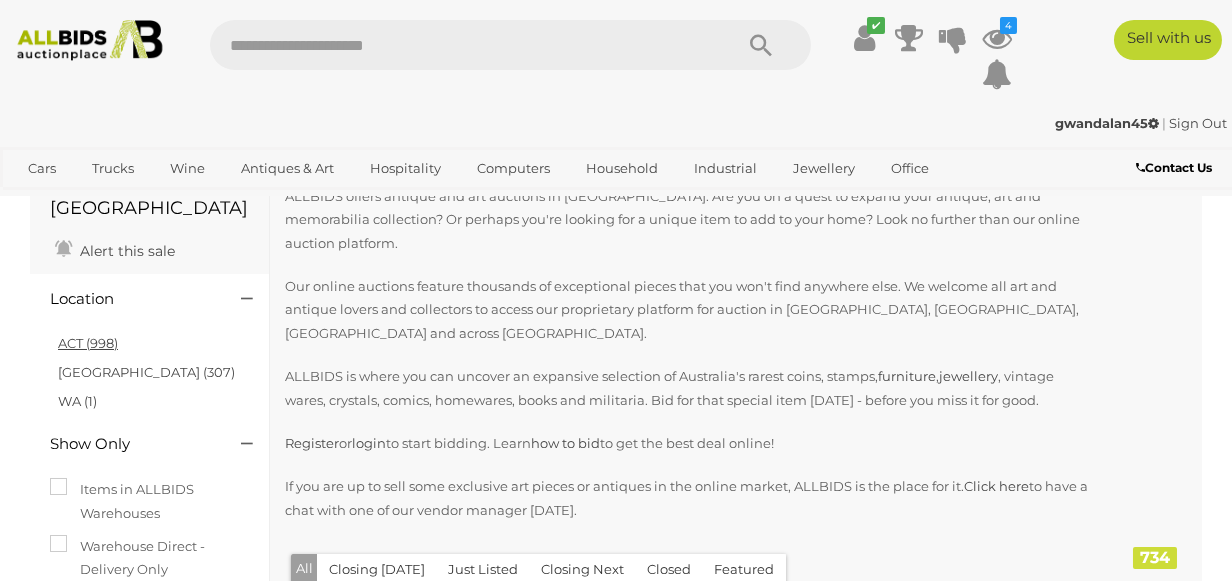 click on "ACT (998)" at bounding box center (88, 343) 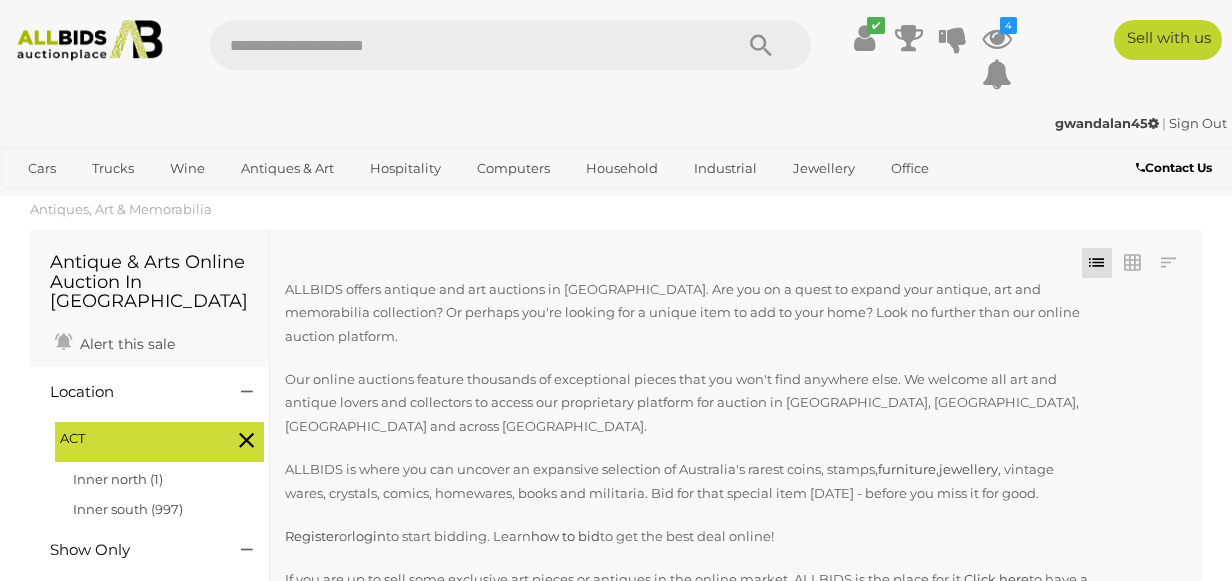scroll, scrollTop: 400, scrollLeft: 0, axis: vertical 